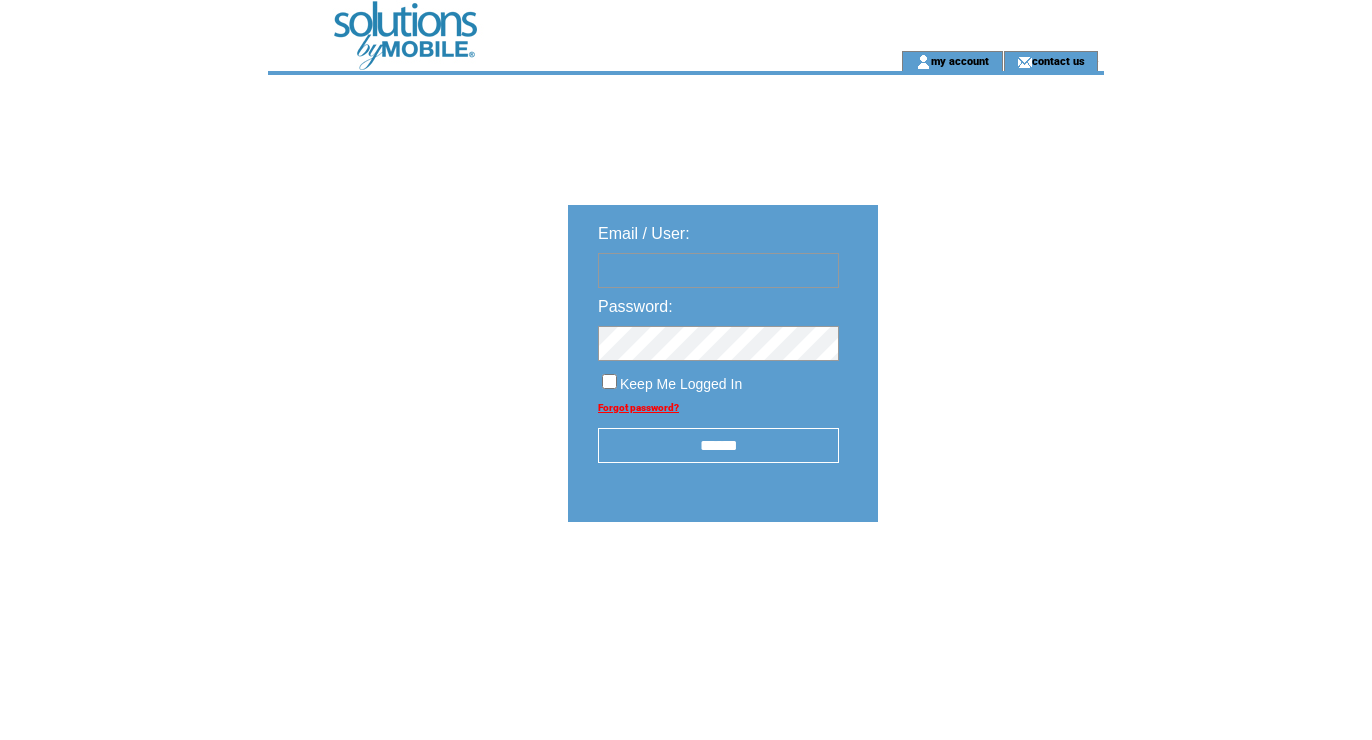 scroll, scrollTop: 0, scrollLeft: 0, axis: both 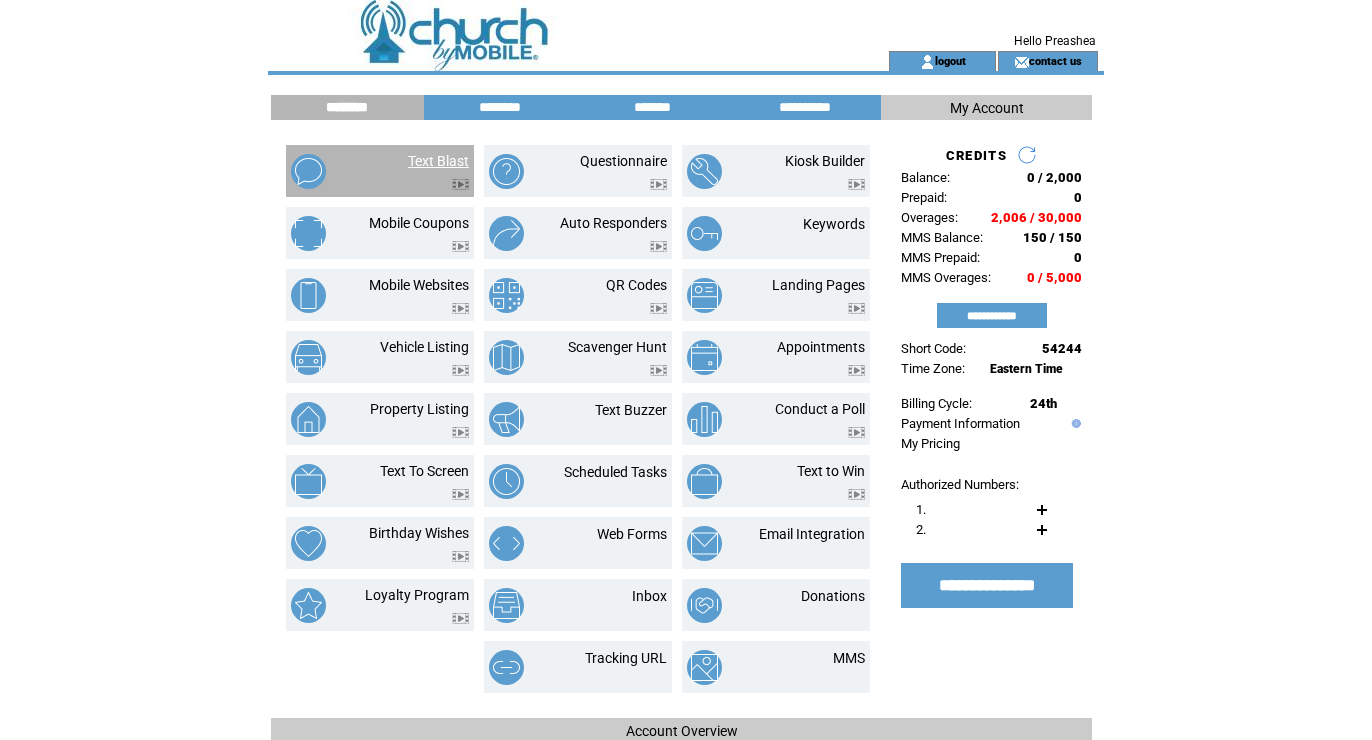 click on "Text Blast" at bounding box center (438, 161) 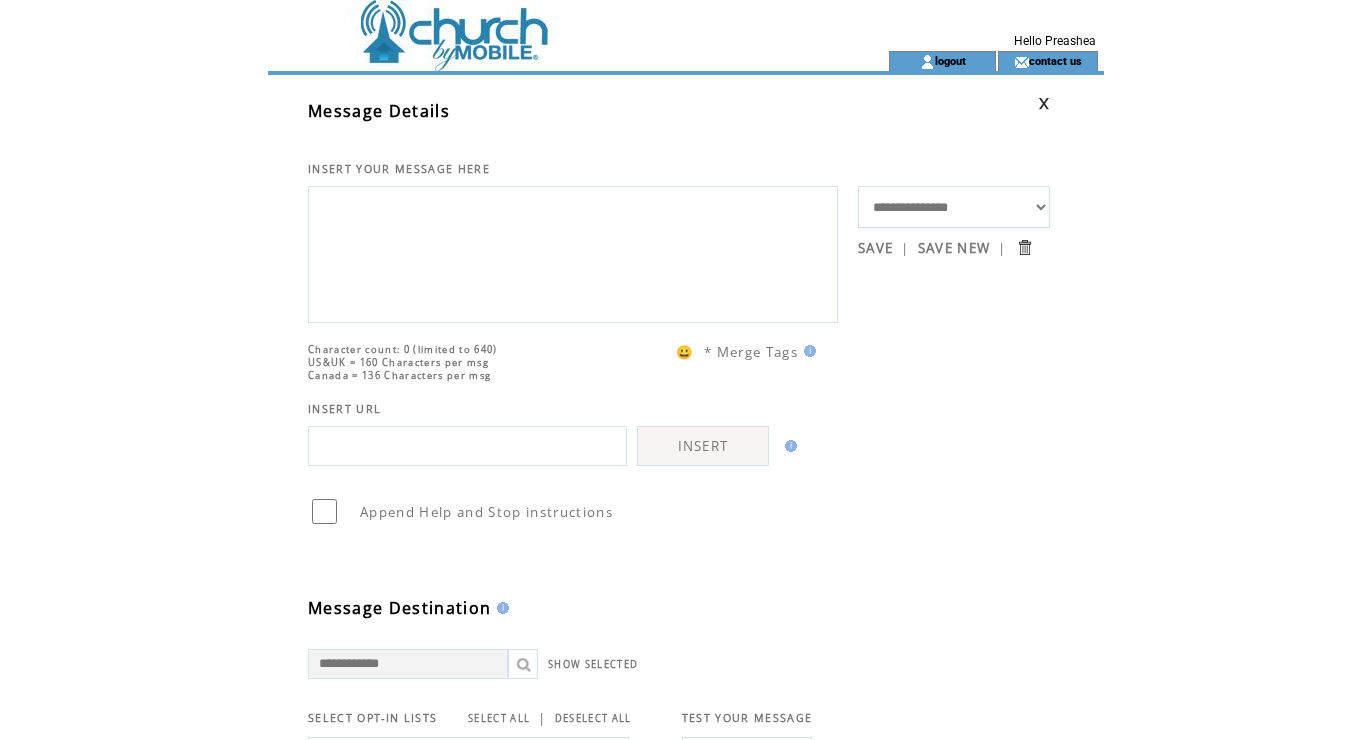 scroll, scrollTop: 0, scrollLeft: 0, axis: both 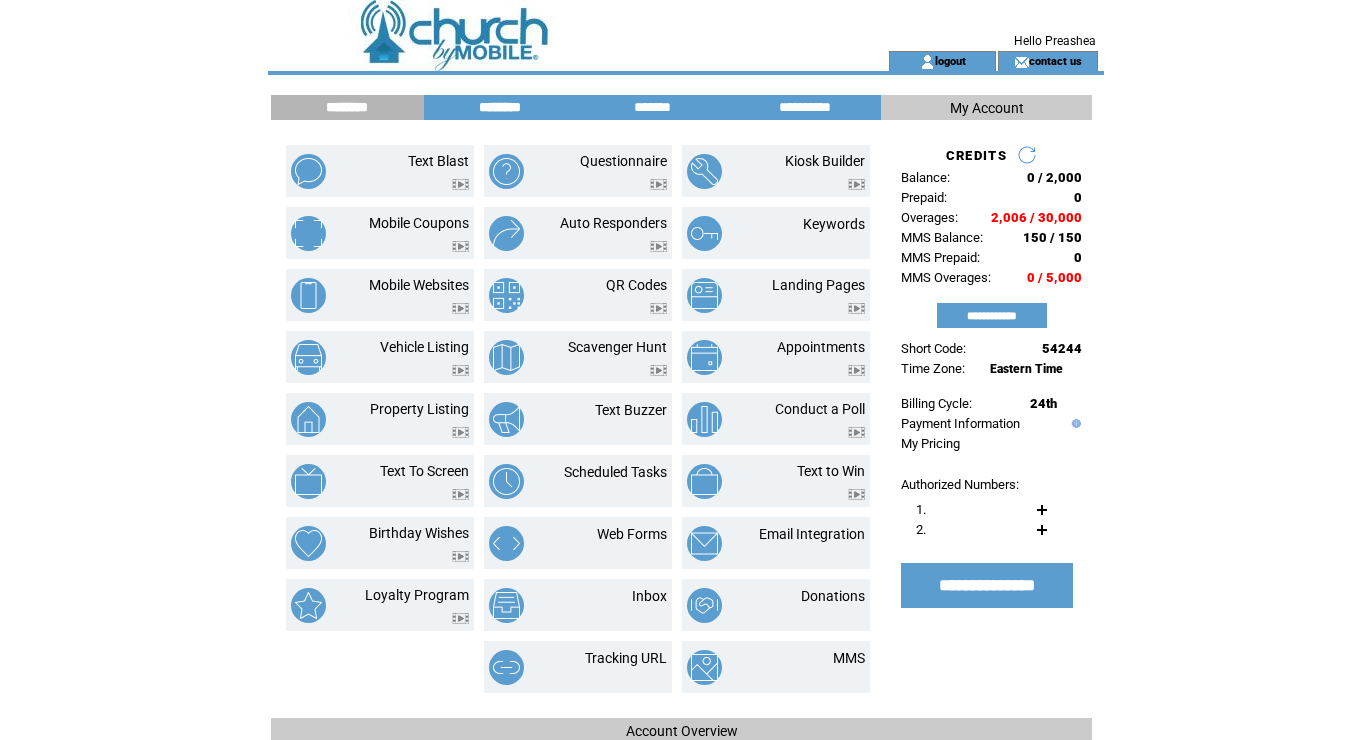 click on "********" at bounding box center [500, 107] 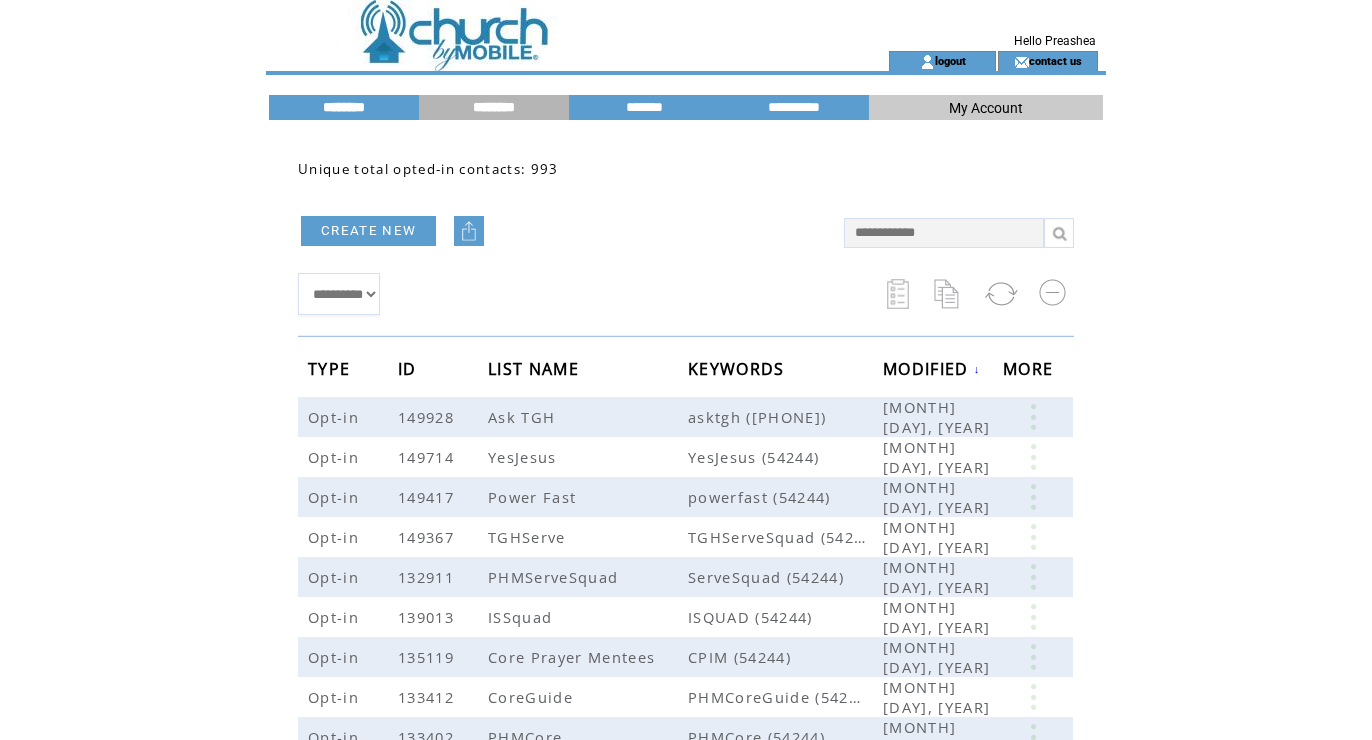 click on "********" at bounding box center (344, 107) 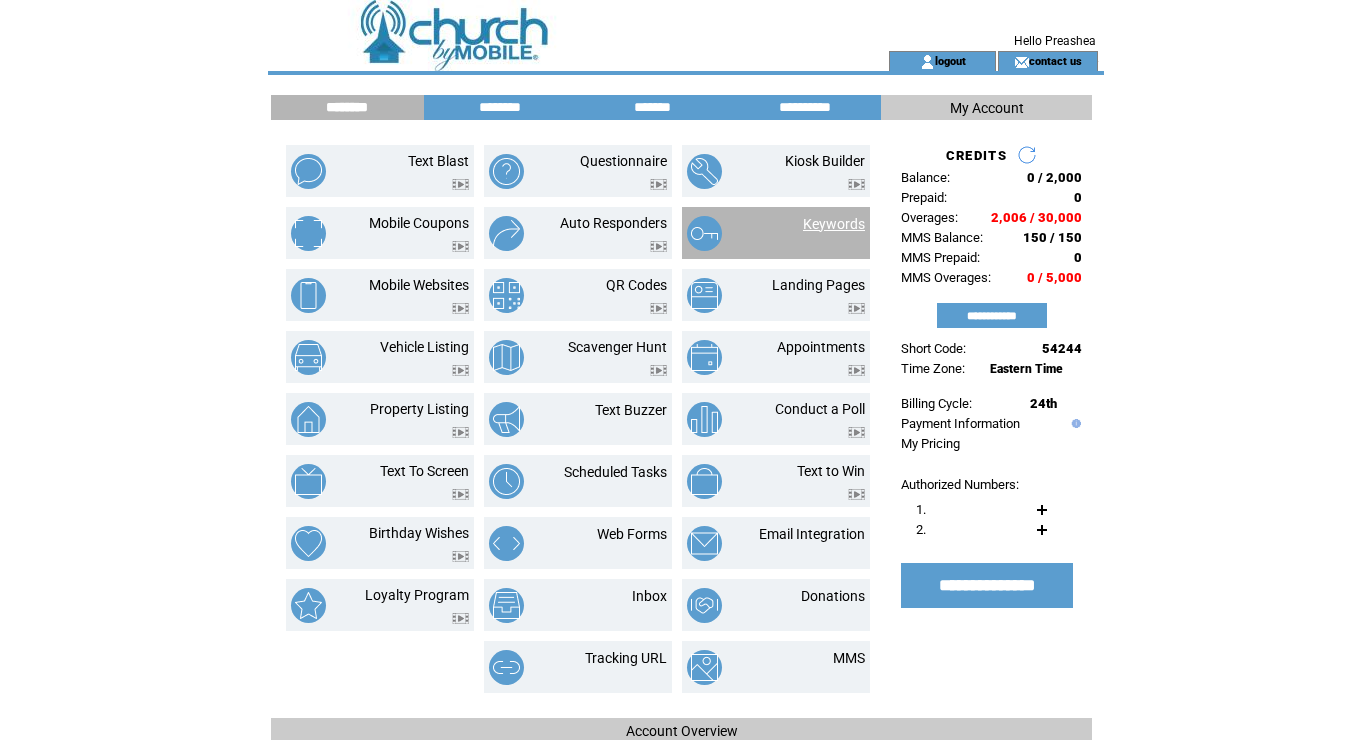 click on "Keywords" at bounding box center (834, 224) 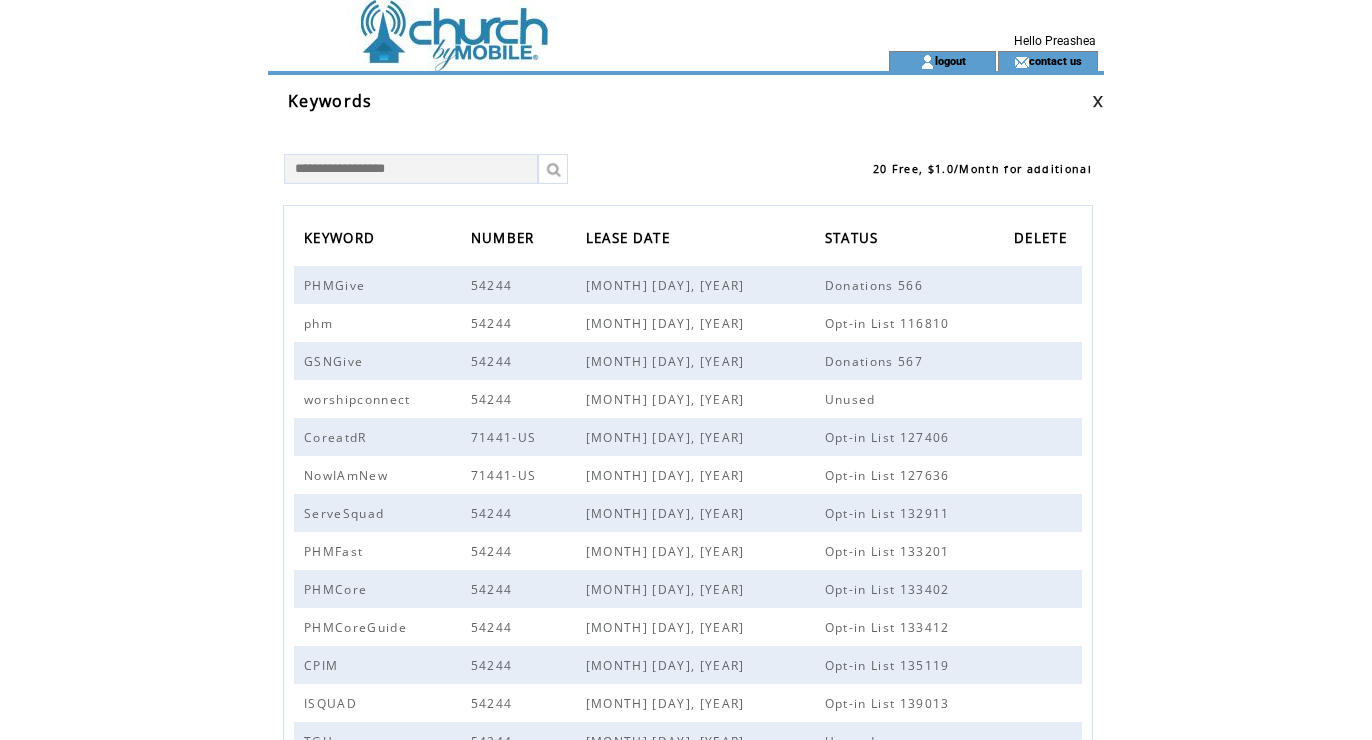scroll, scrollTop: 0, scrollLeft: 0, axis: both 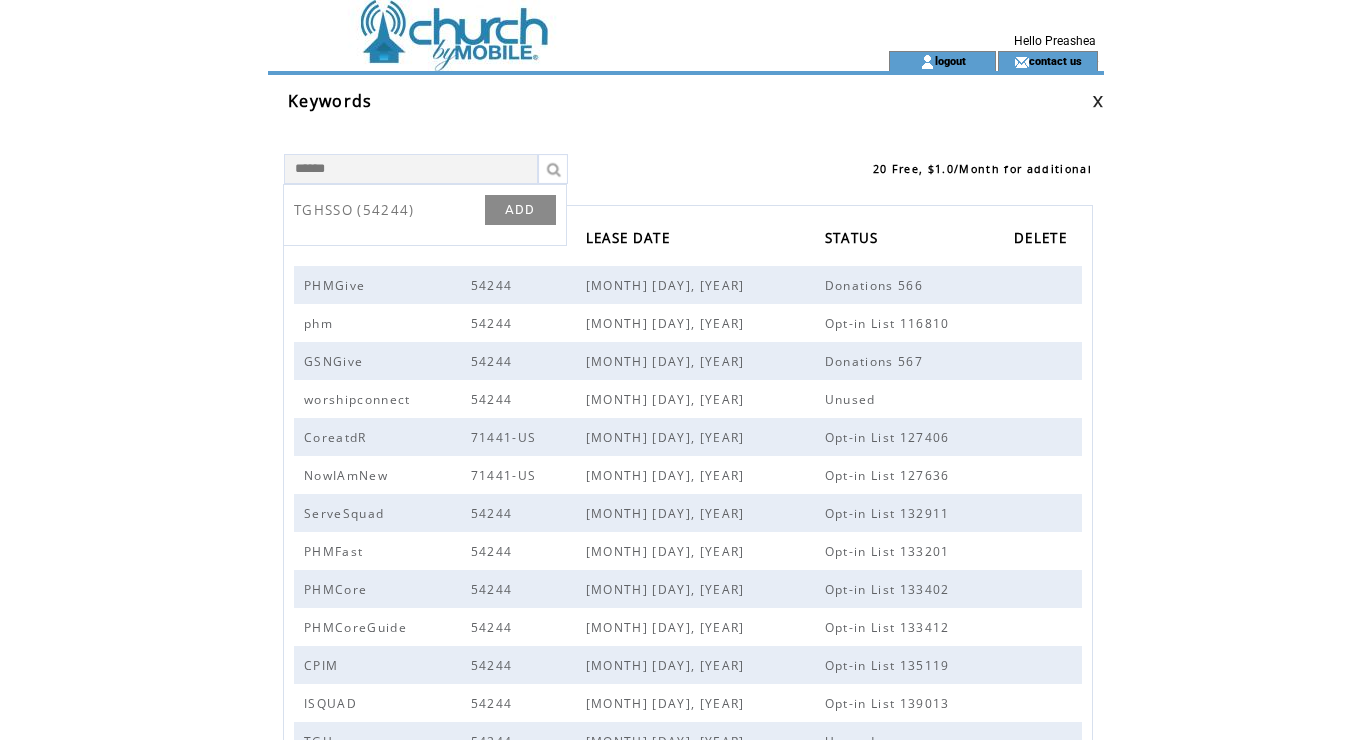 type on "******" 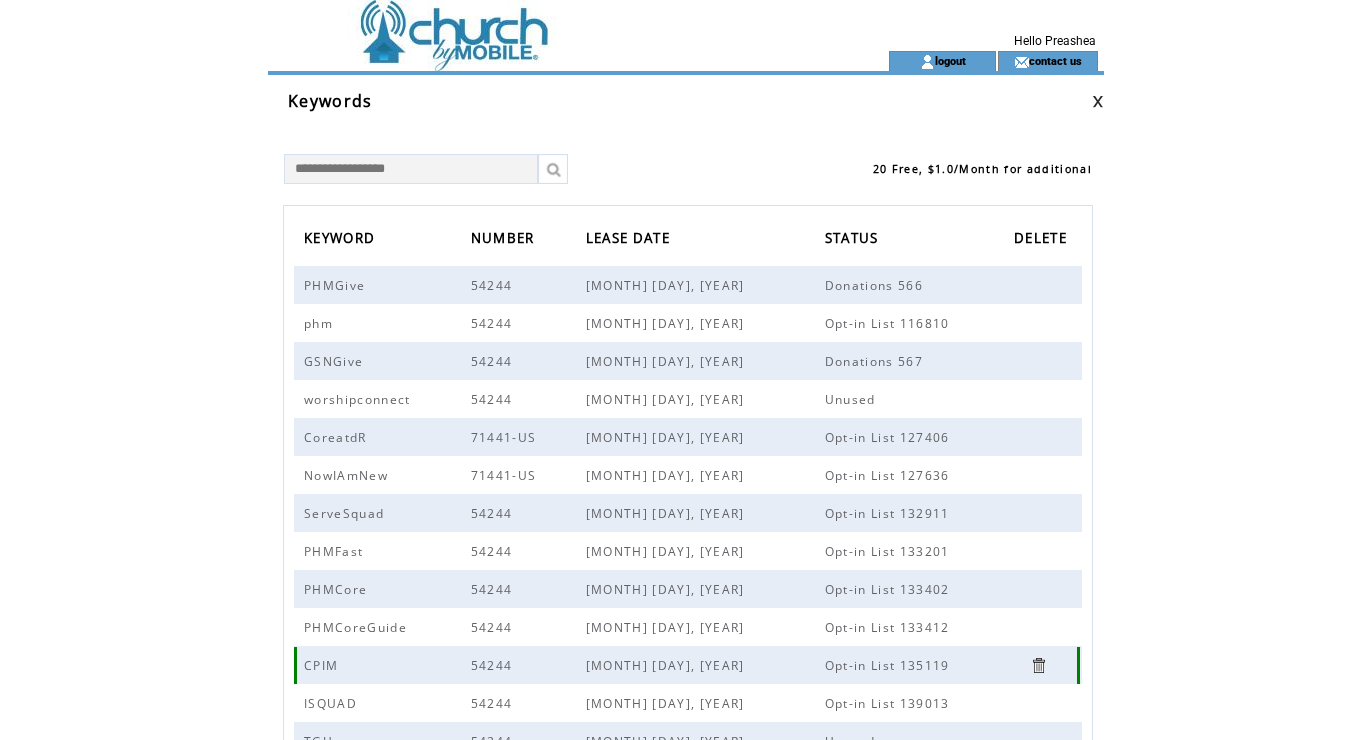 scroll, scrollTop: 0, scrollLeft: 0, axis: both 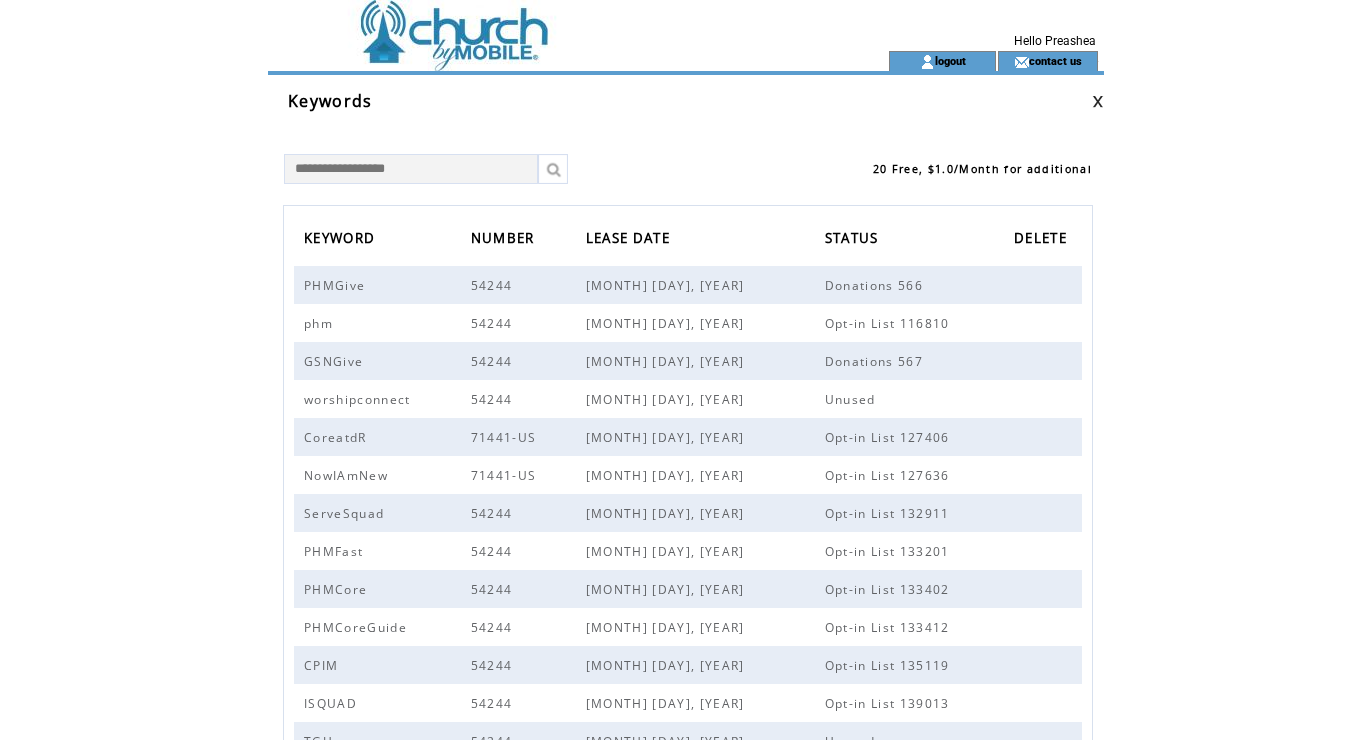 click at bounding box center [542, 61] 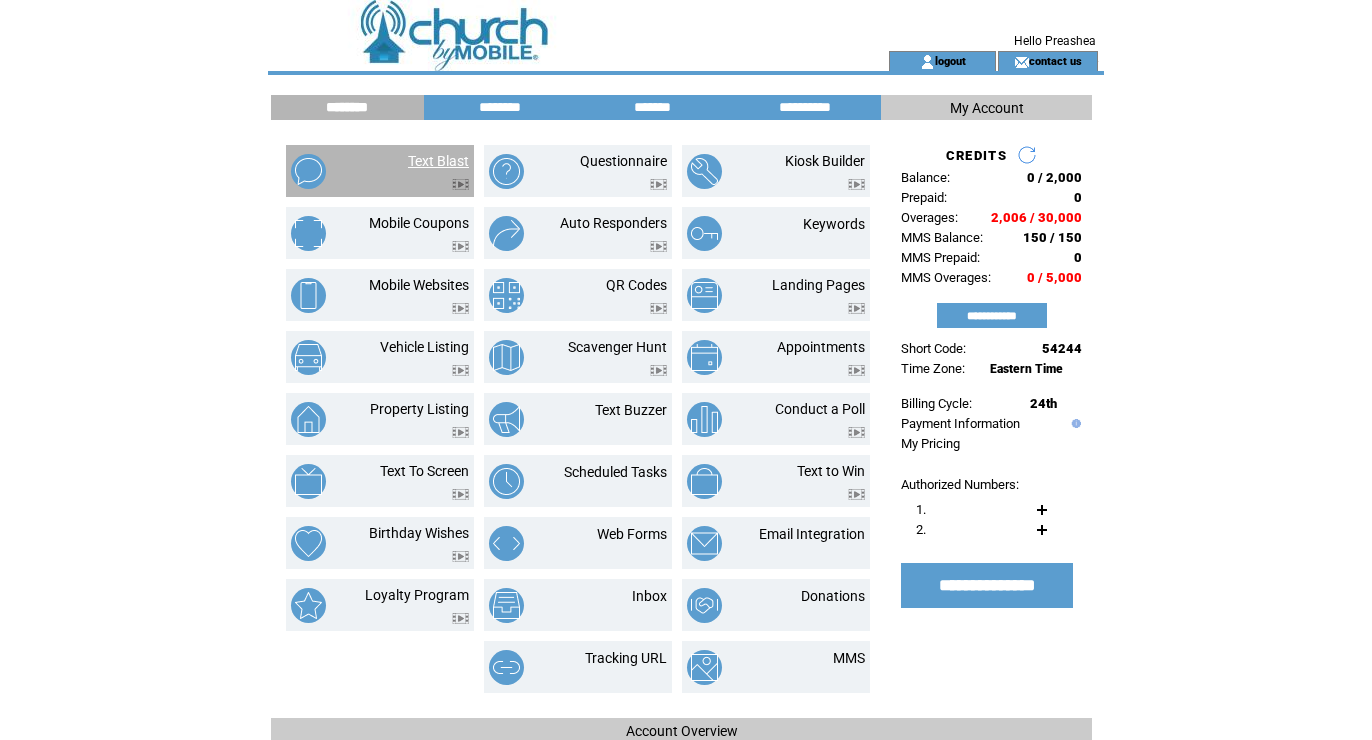 scroll, scrollTop: 0, scrollLeft: 0, axis: both 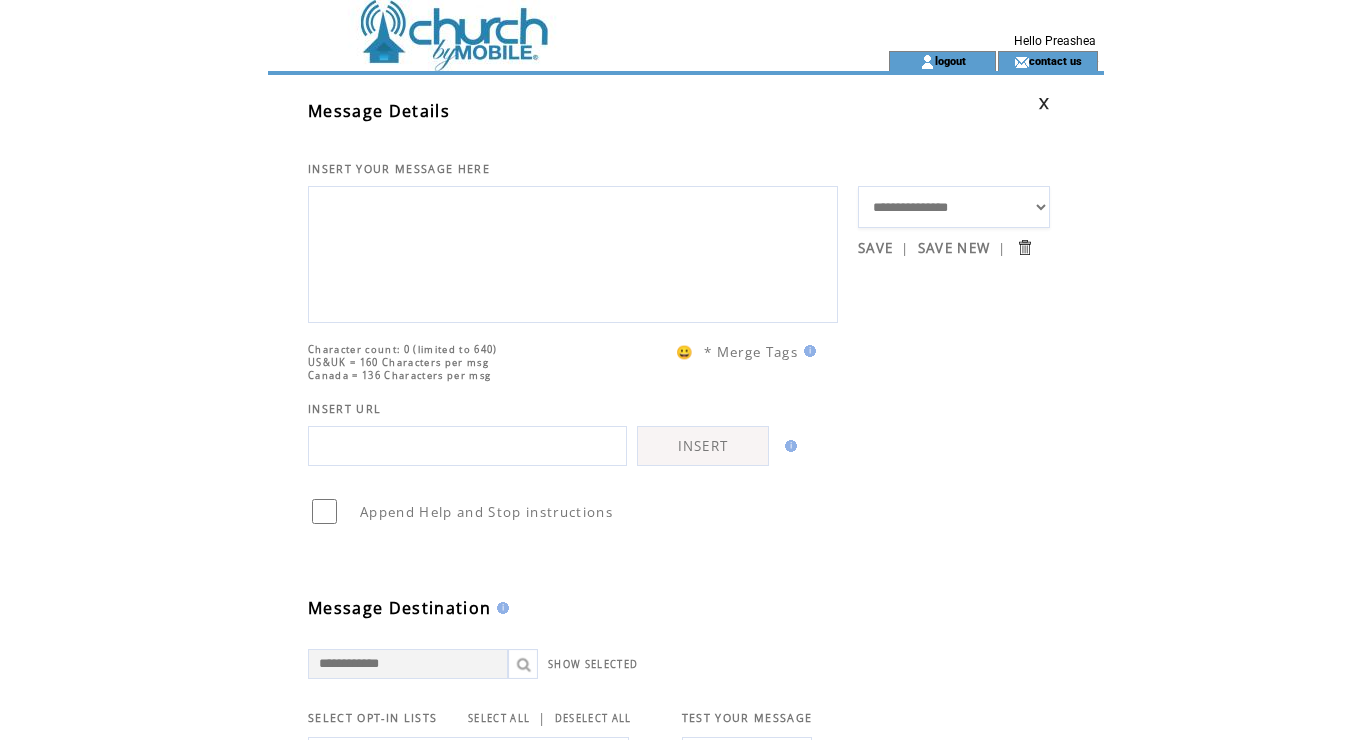 click at bounding box center [573, 252] 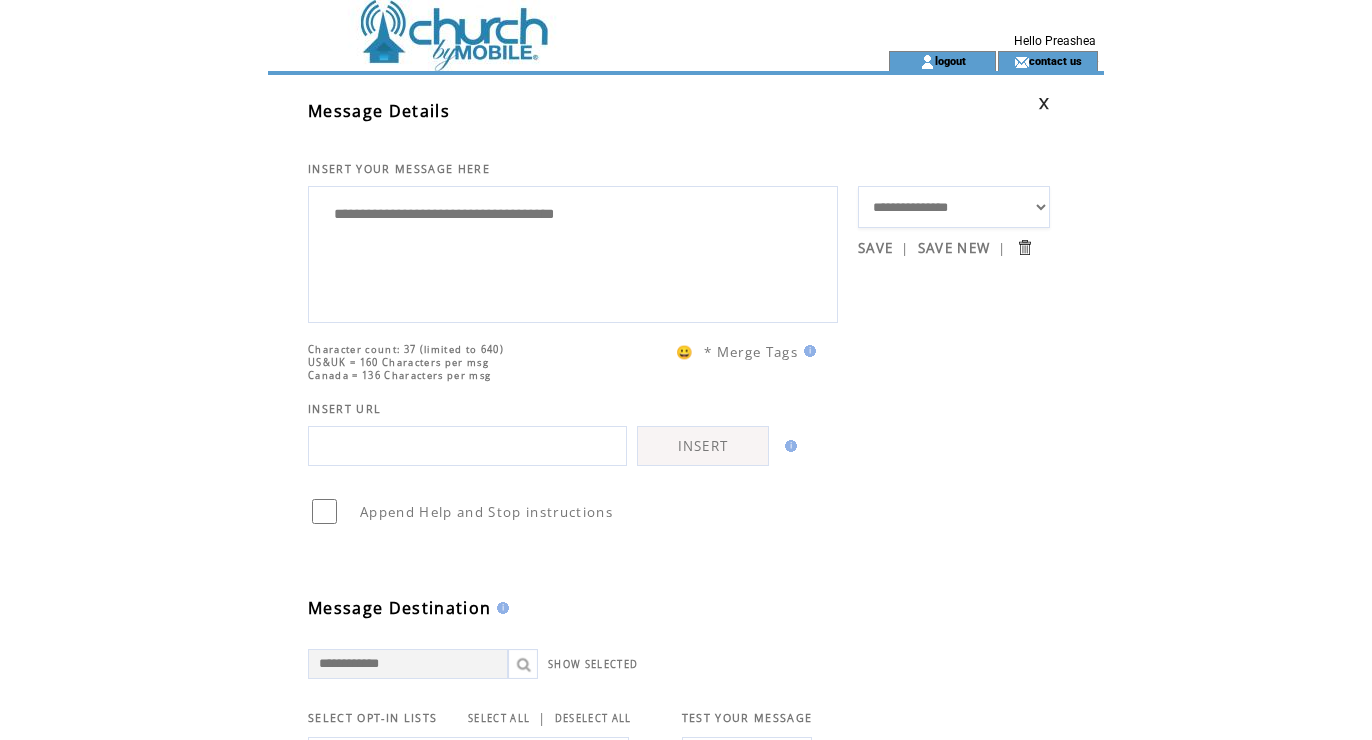 click on "**********" at bounding box center (573, 252) 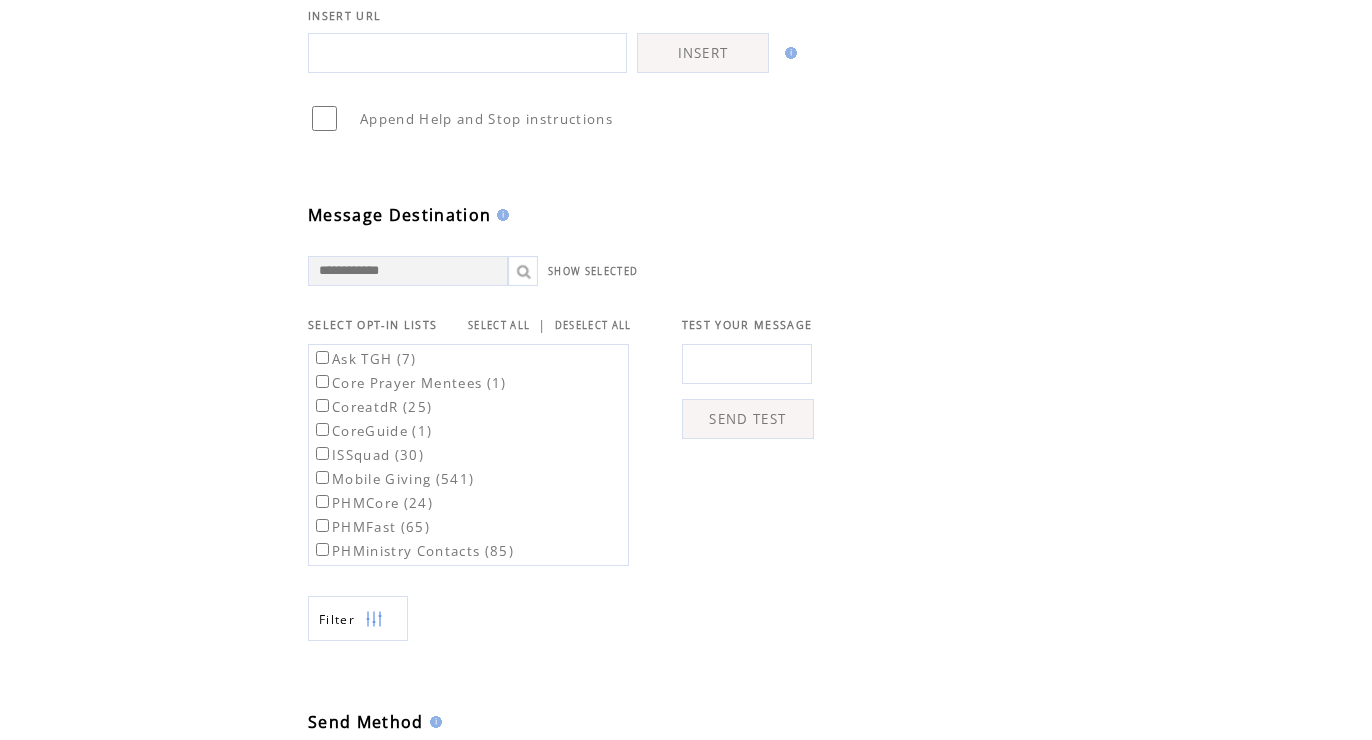 scroll, scrollTop: 410, scrollLeft: 0, axis: vertical 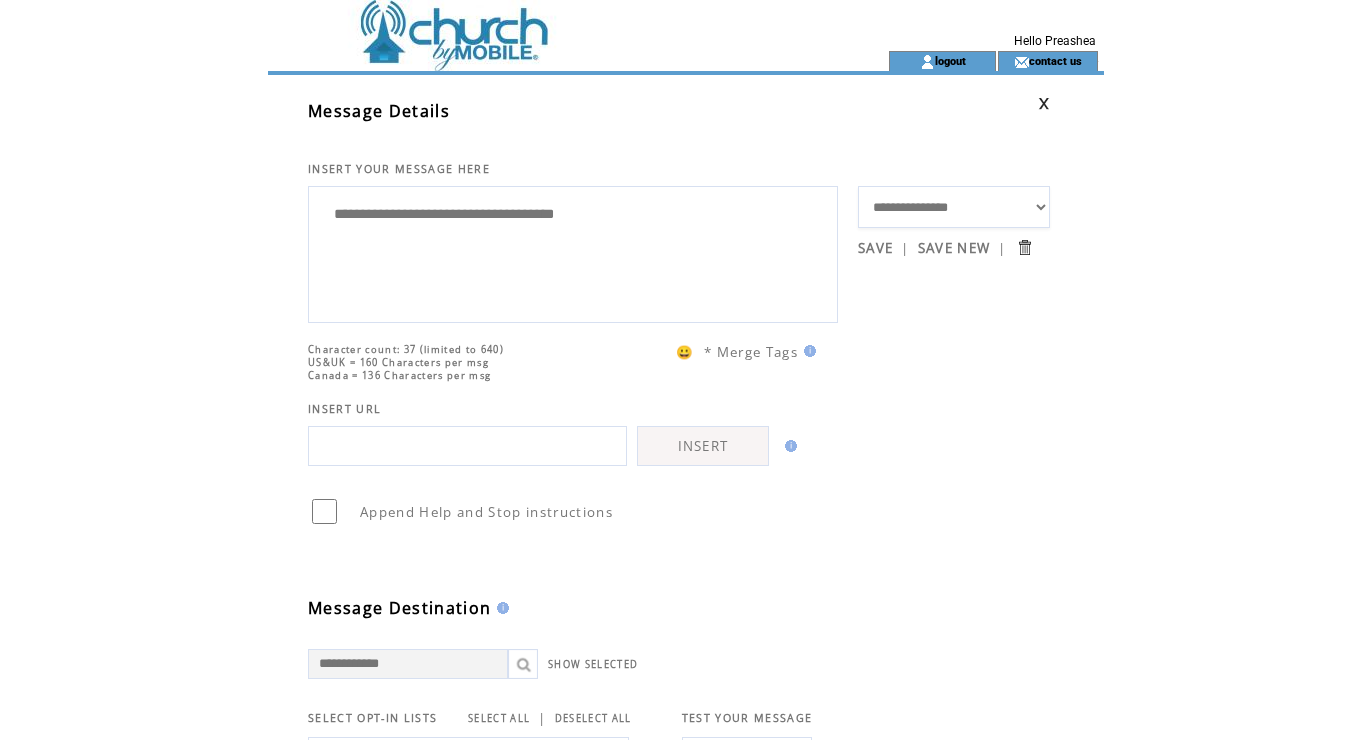 type on "**********" 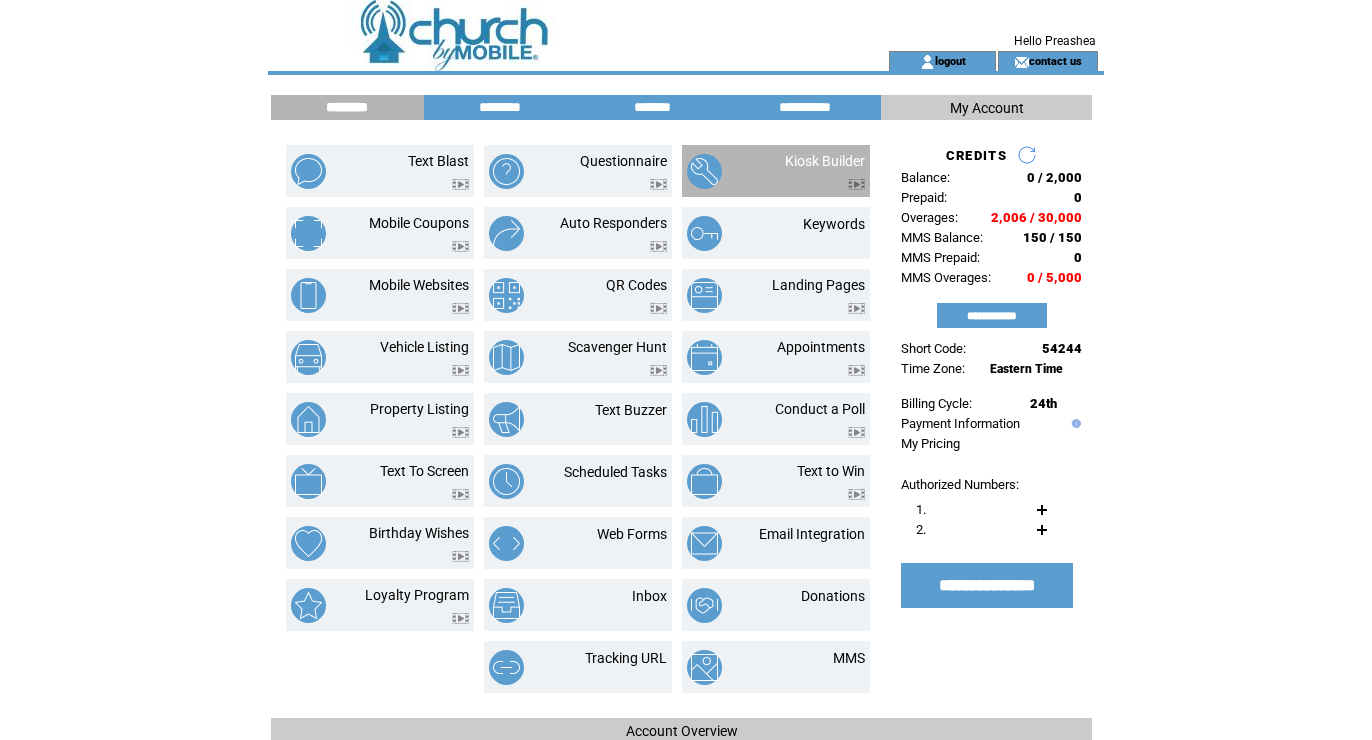 scroll, scrollTop: 0, scrollLeft: 0, axis: both 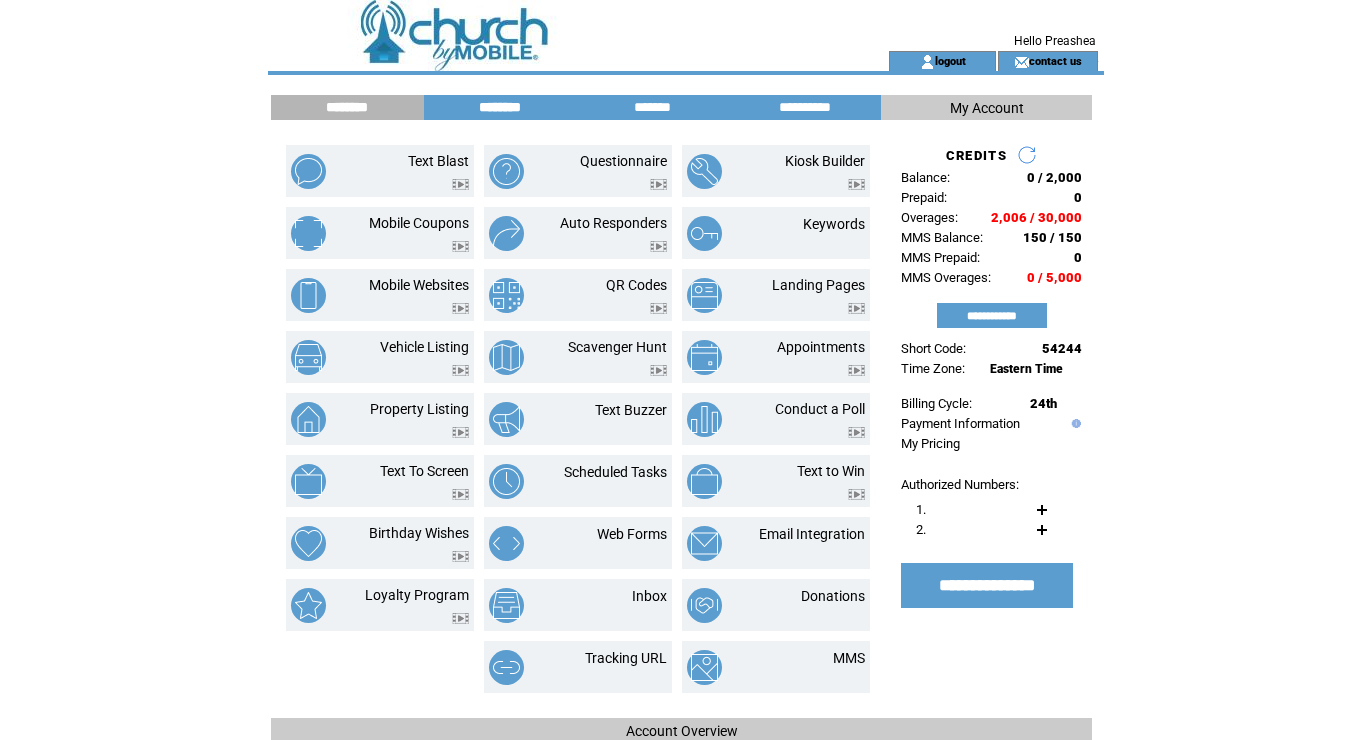 click on "********" at bounding box center [500, 107] 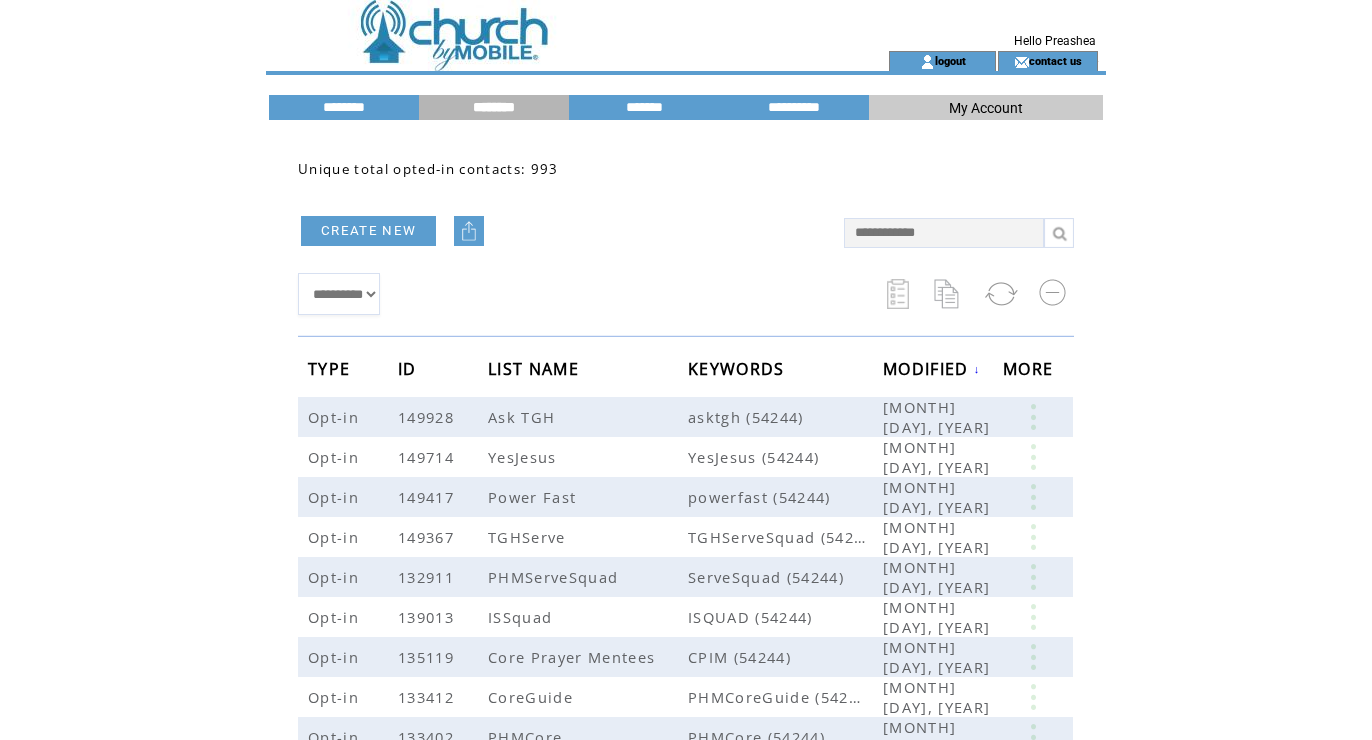 click on "CREATE NEW" at bounding box center [368, 231] 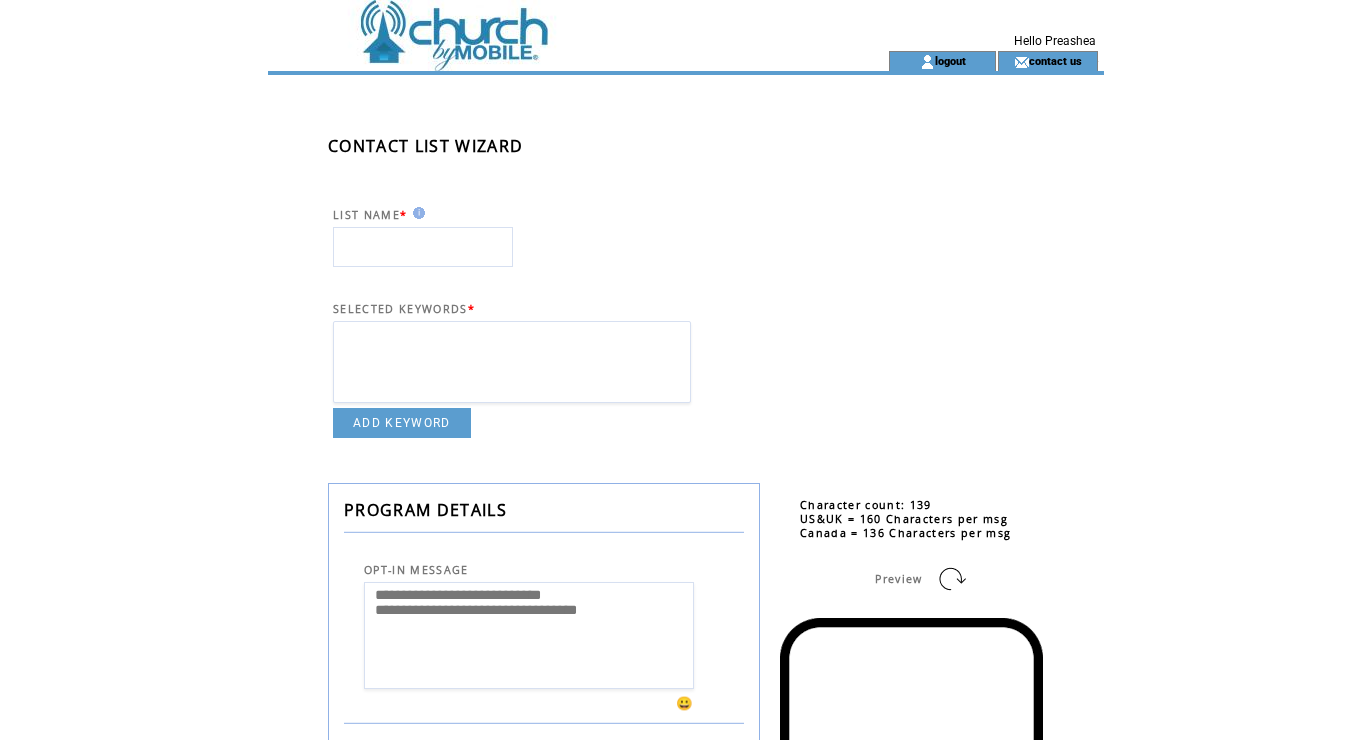 scroll, scrollTop: 0, scrollLeft: 0, axis: both 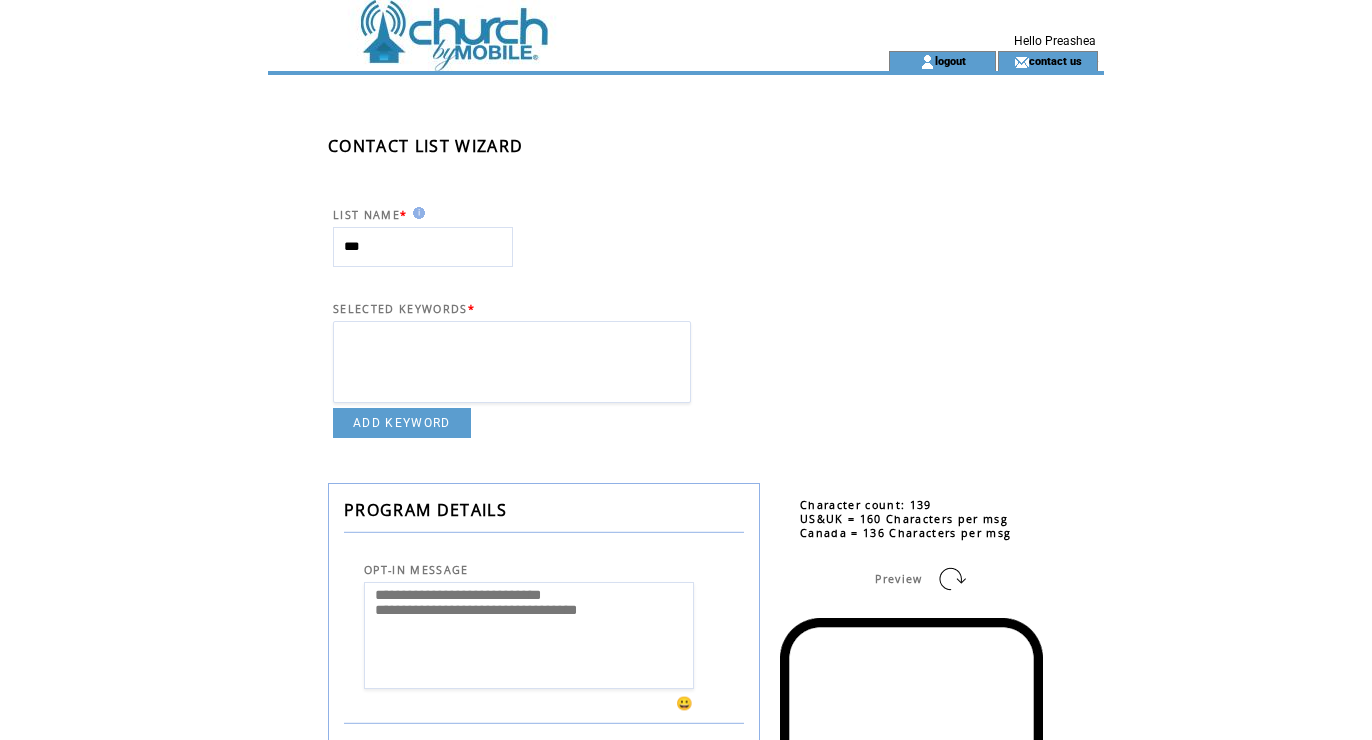 type on "***" 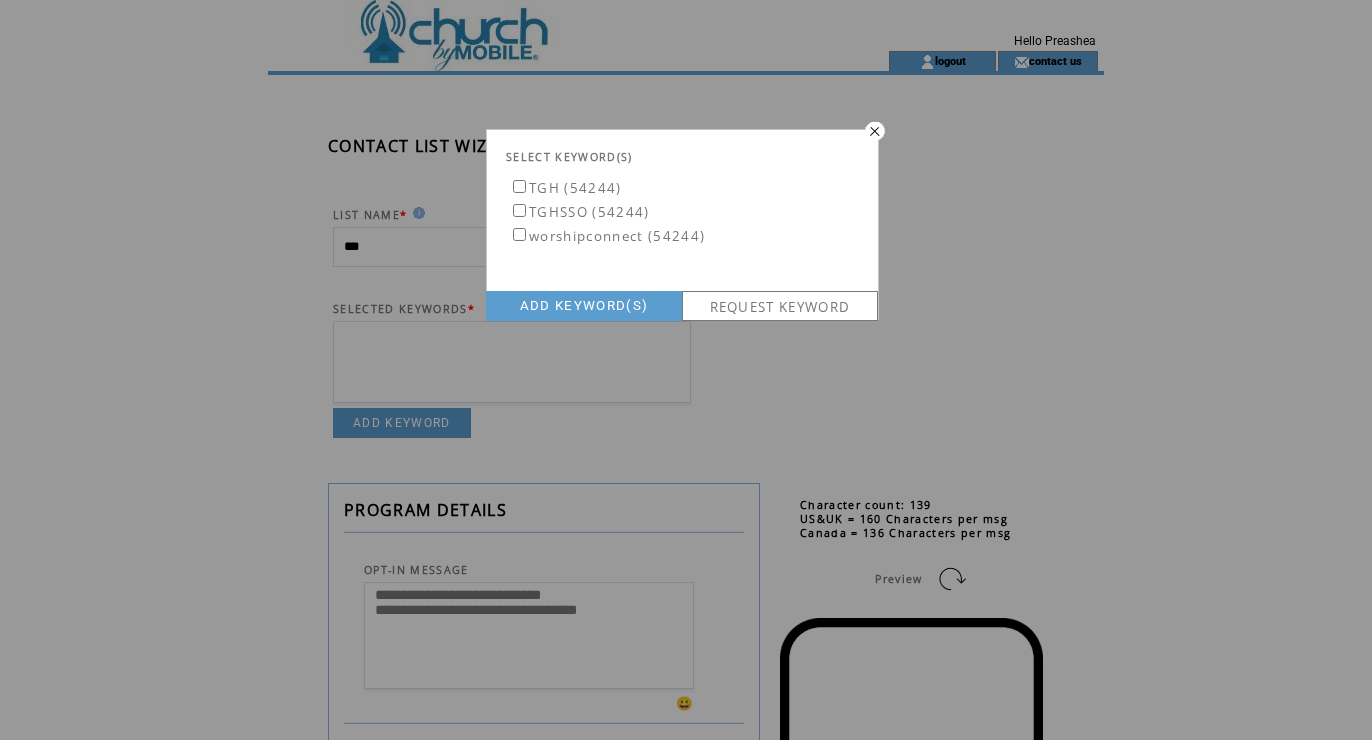click on "ADD KEYWORD(S)" at bounding box center (584, 306) 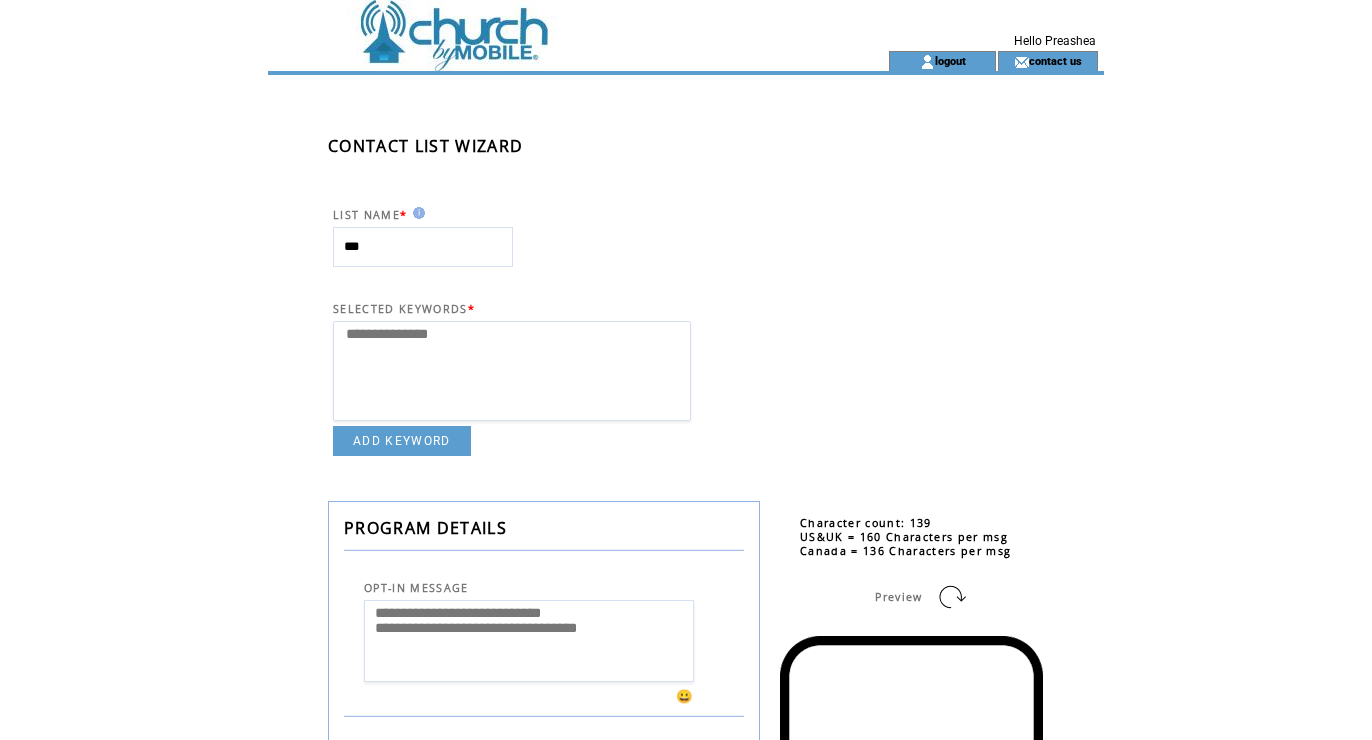 select 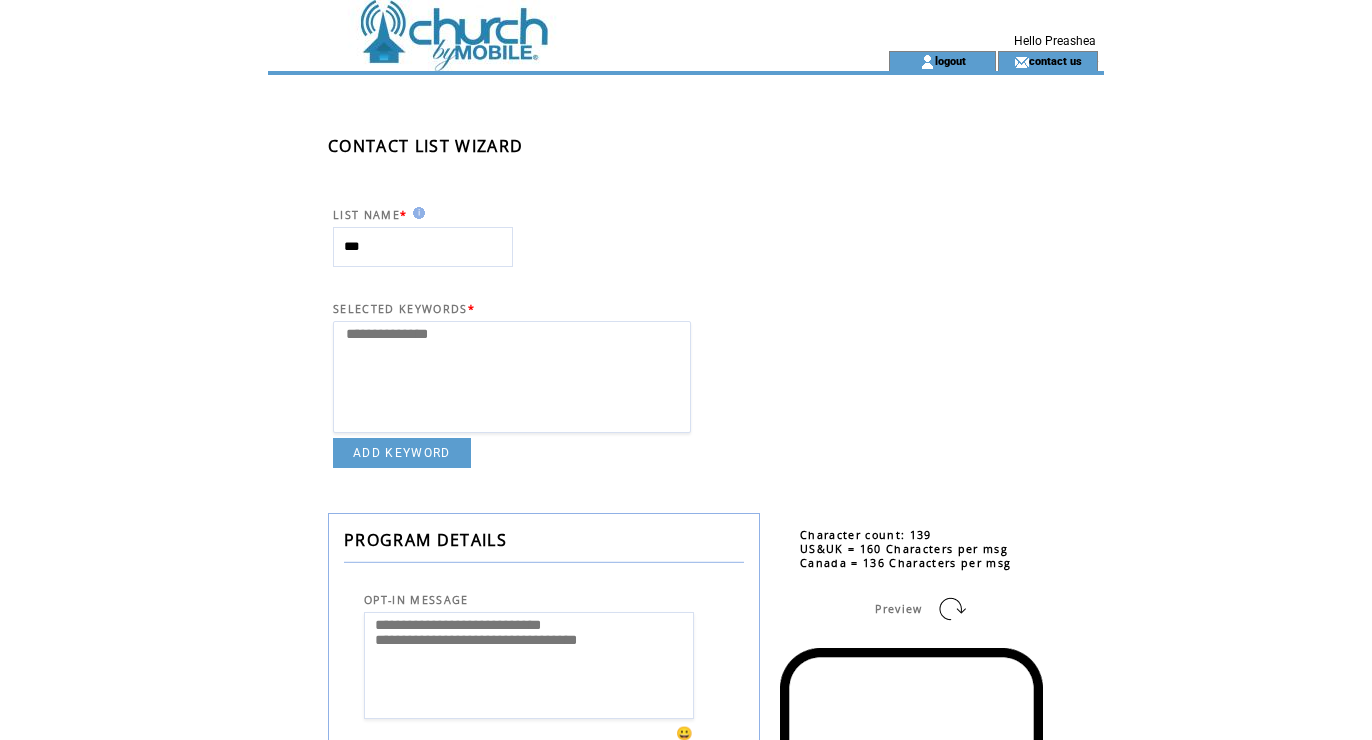 scroll, scrollTop: 0, scrollLeft: 0, axis: both 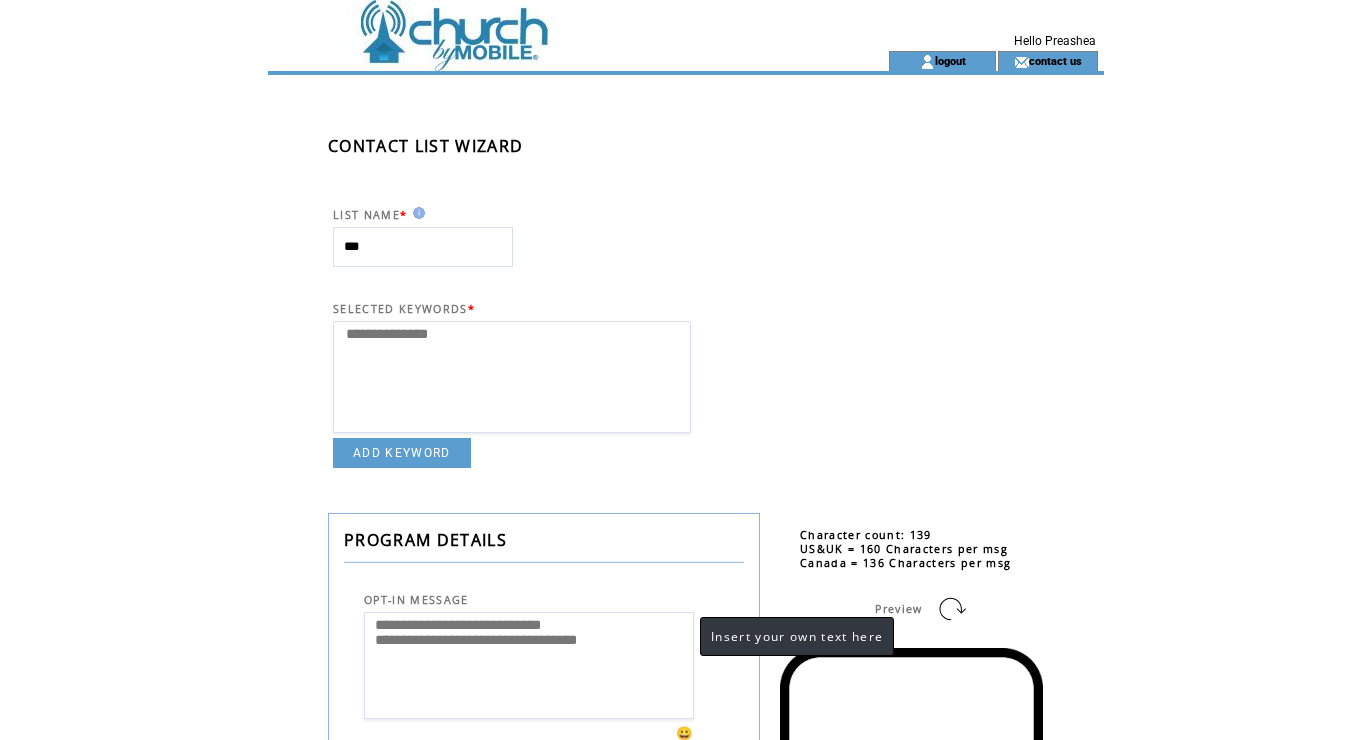 paste 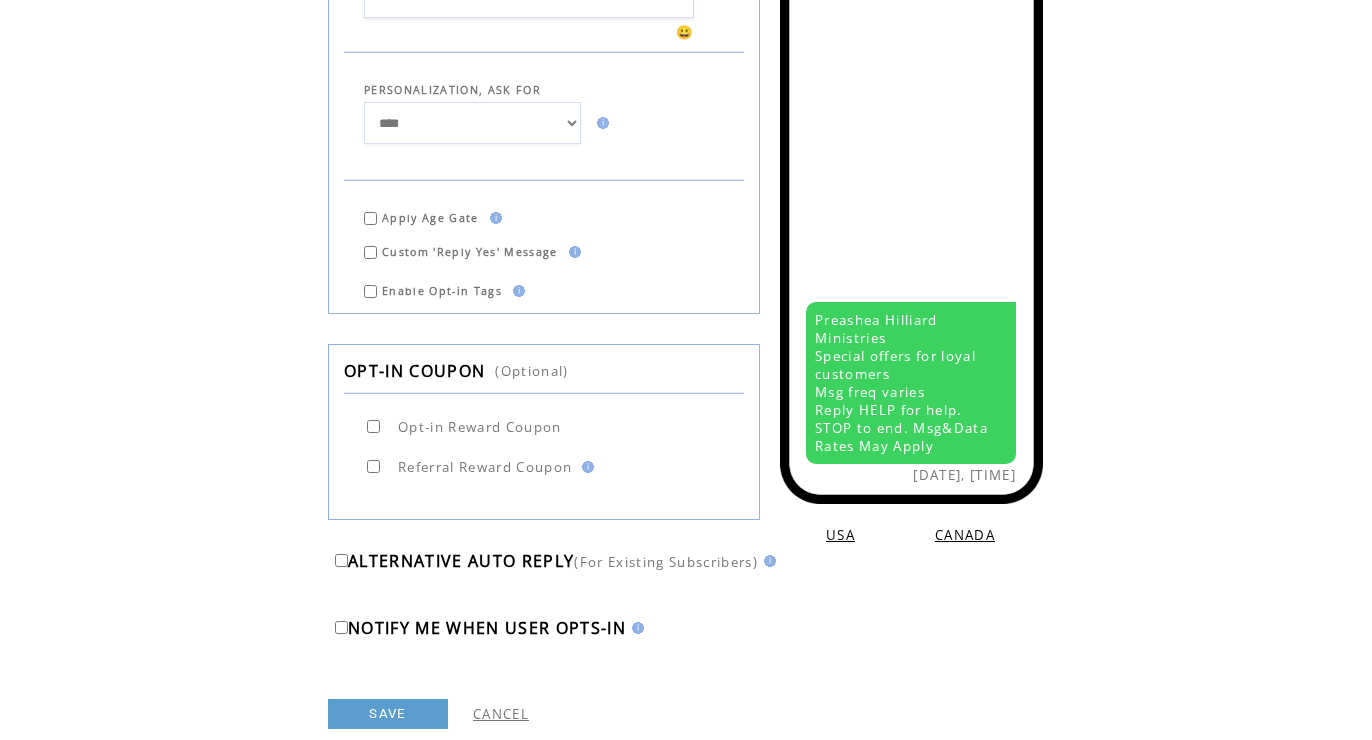 scroll, scrollTop: 751, scrollLeft: 0, axis: vertical 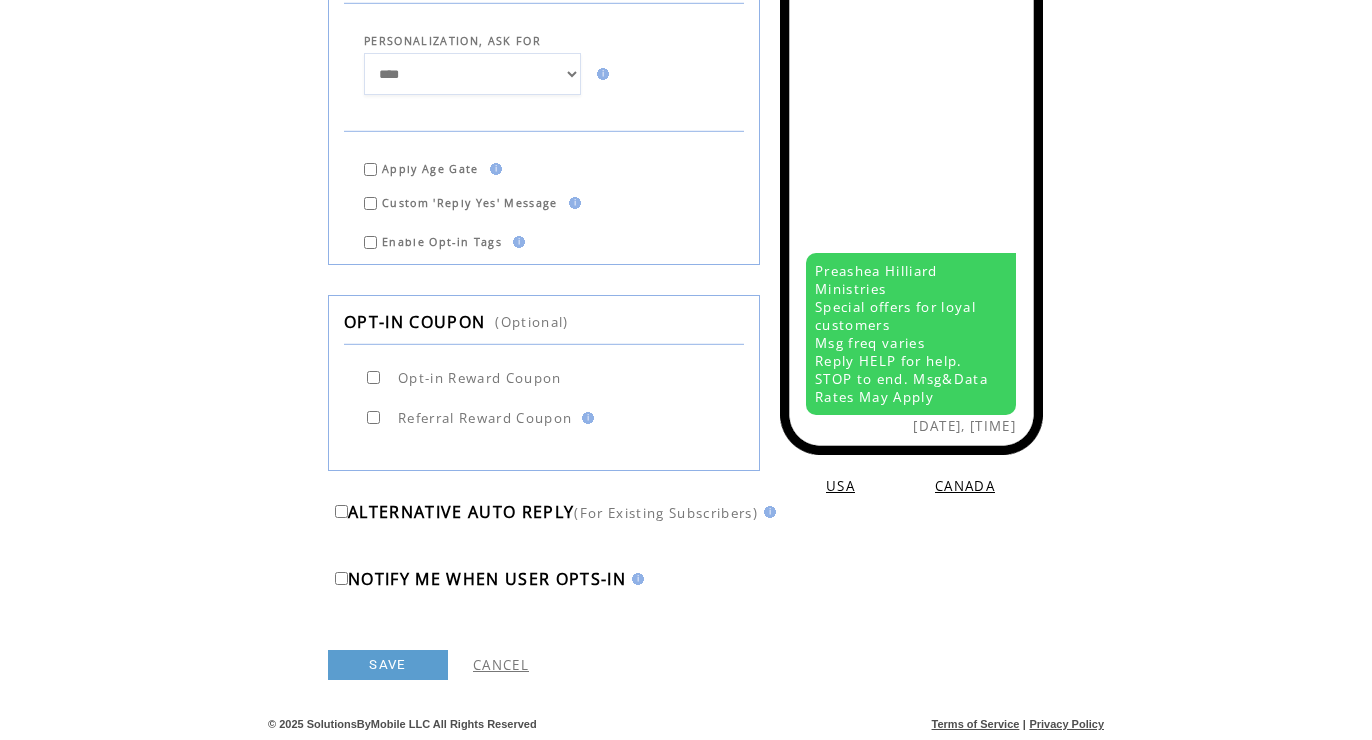 type on "**********" 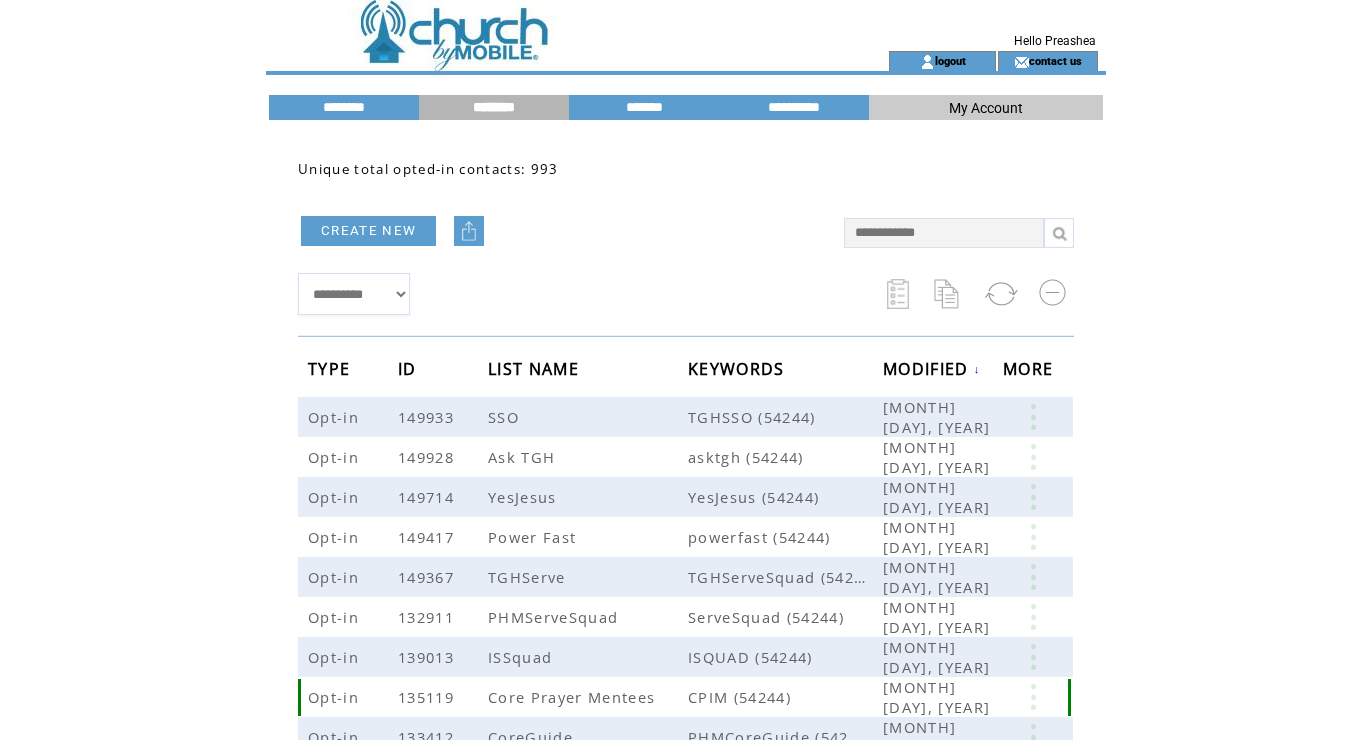 scroll, scrollTop: 0, scrollLeft: 0, axis: both 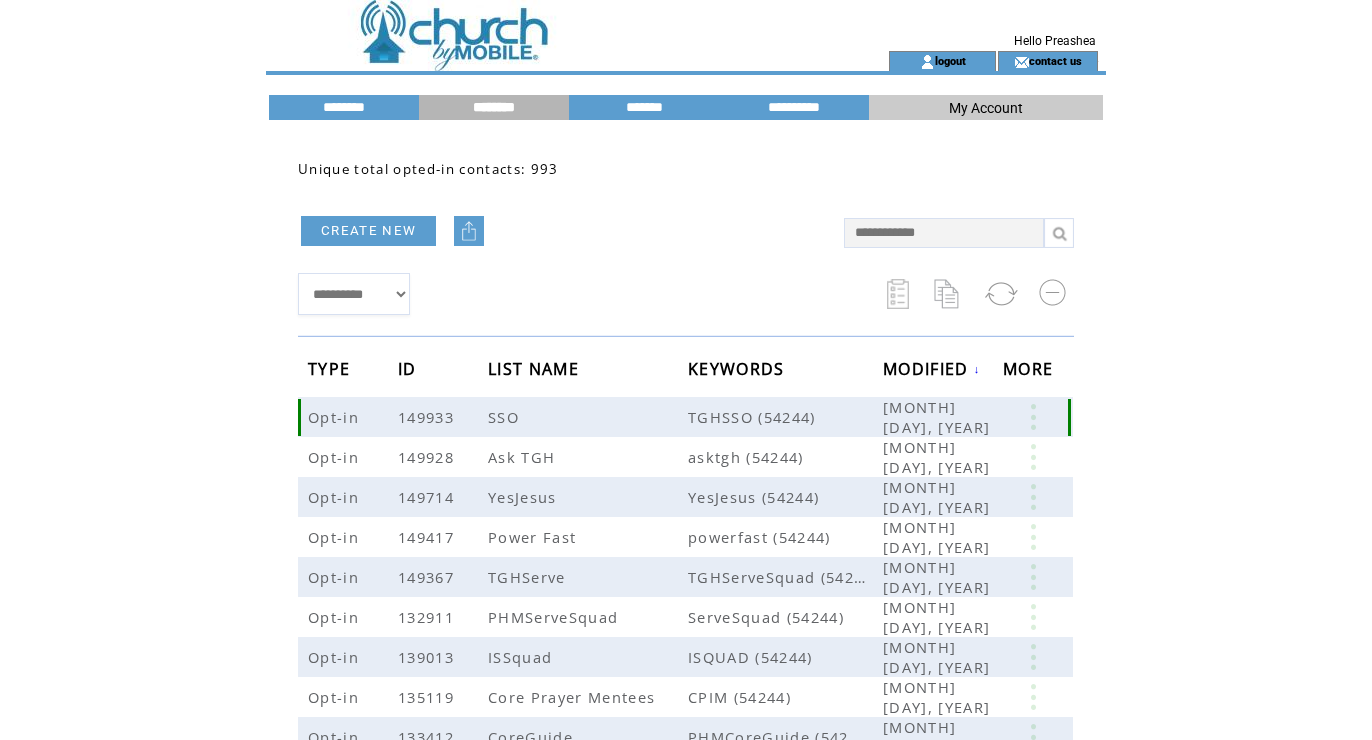 click at bounding box center (1033, 417) 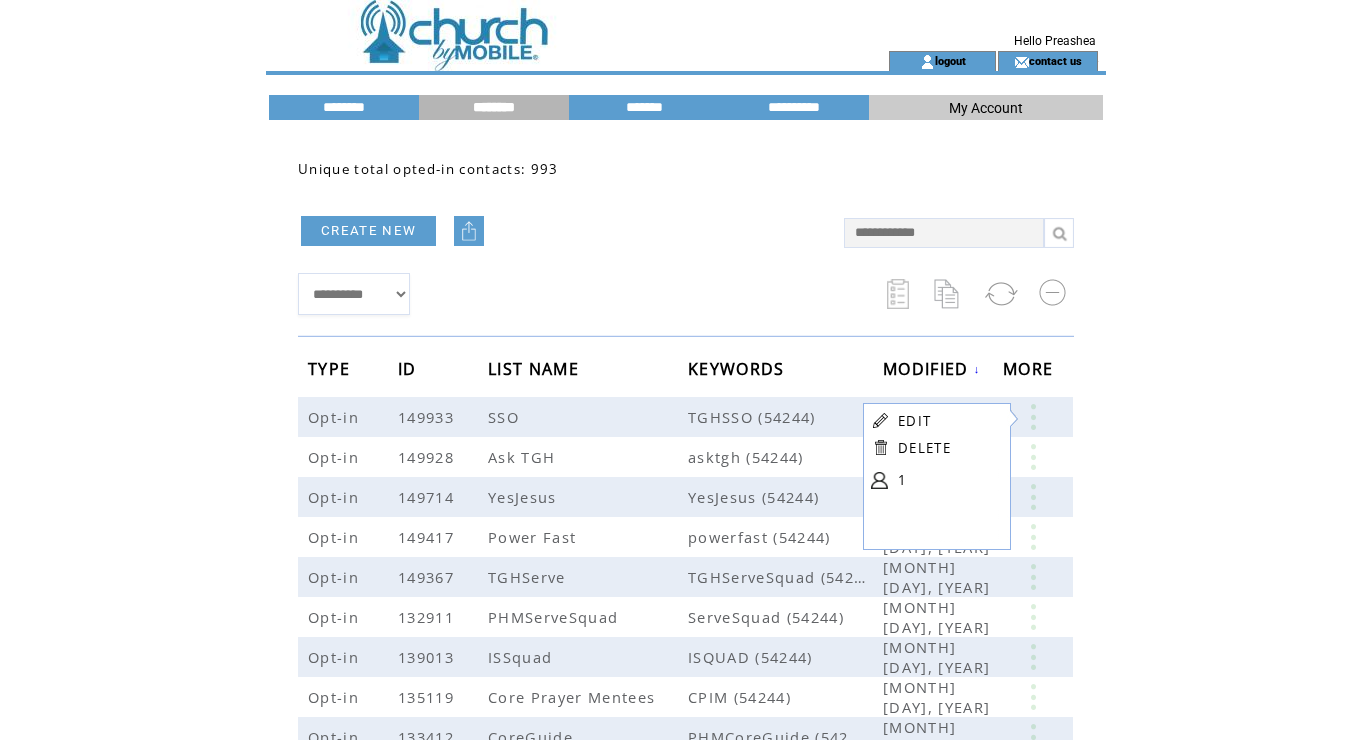 click on "EDIT" at bounding box center (914, 421) 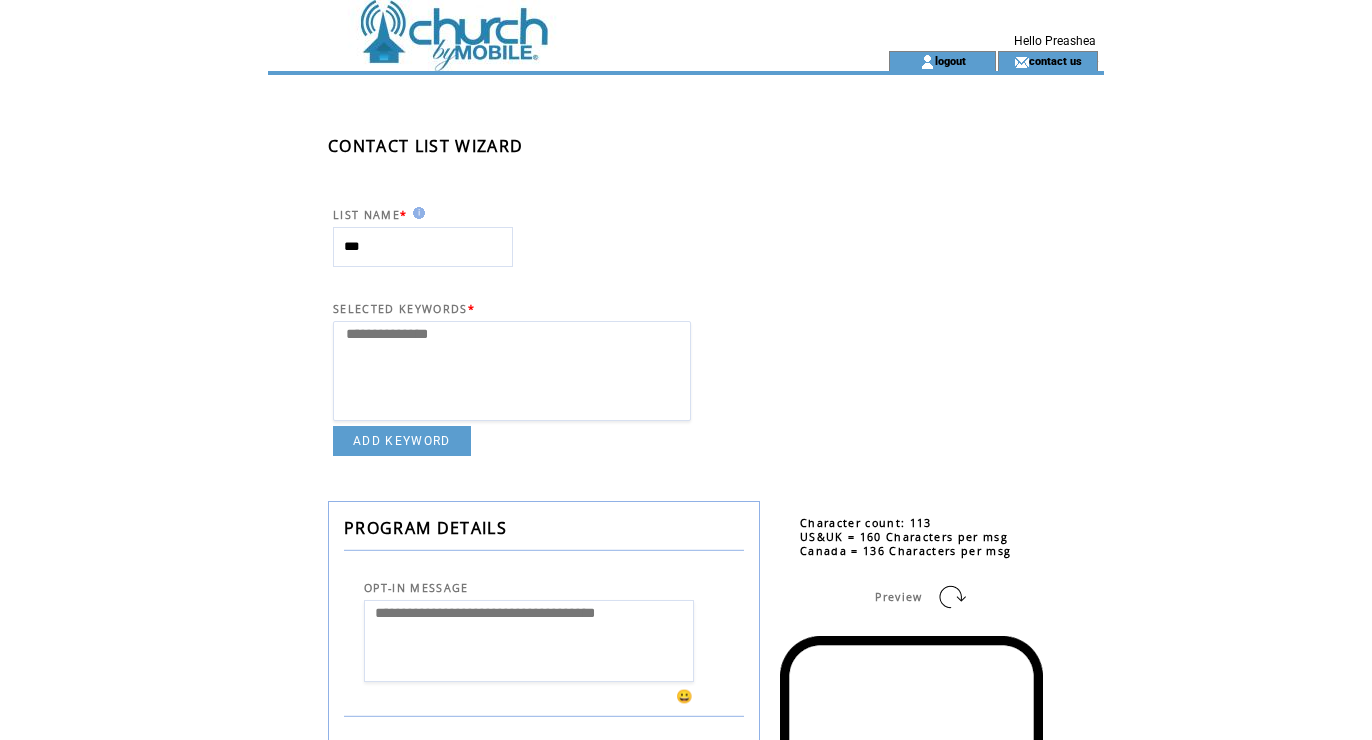 select 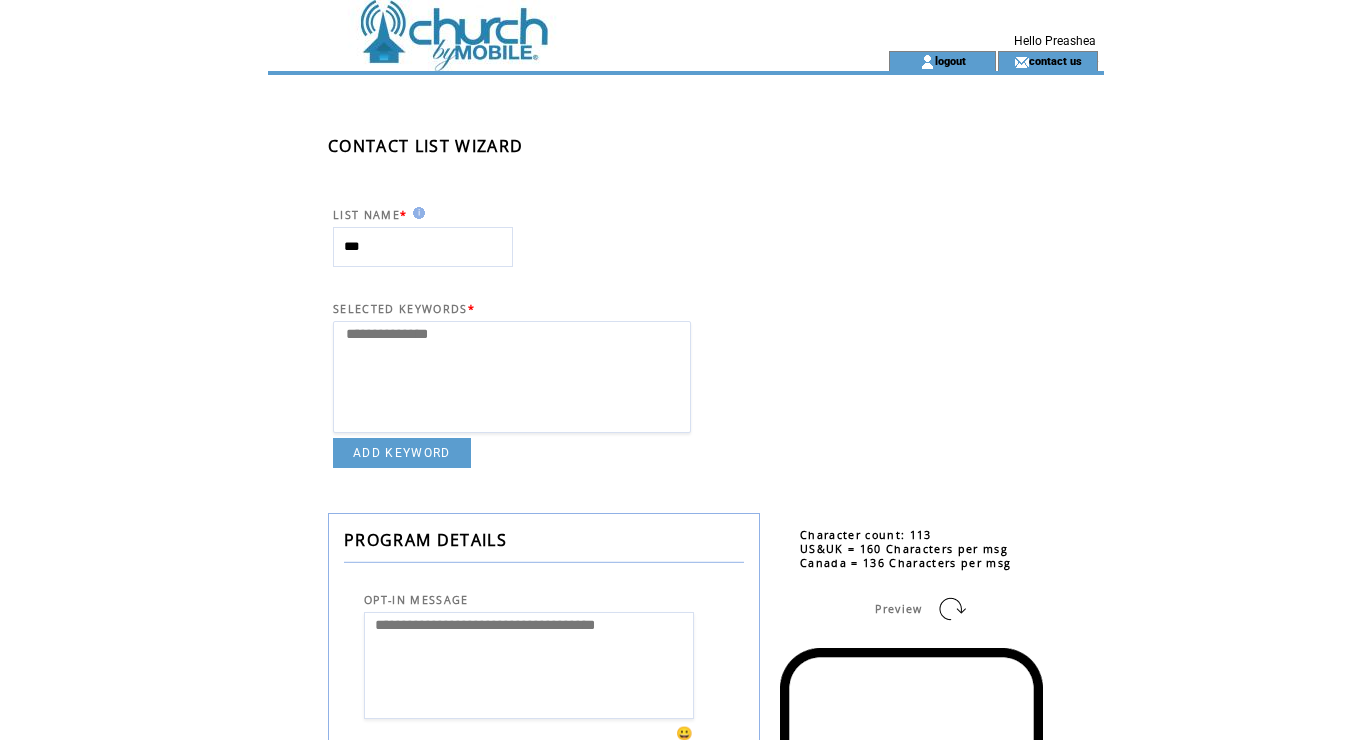 scroll, scrollTop: 0, scrollLeft: 0, axis: both 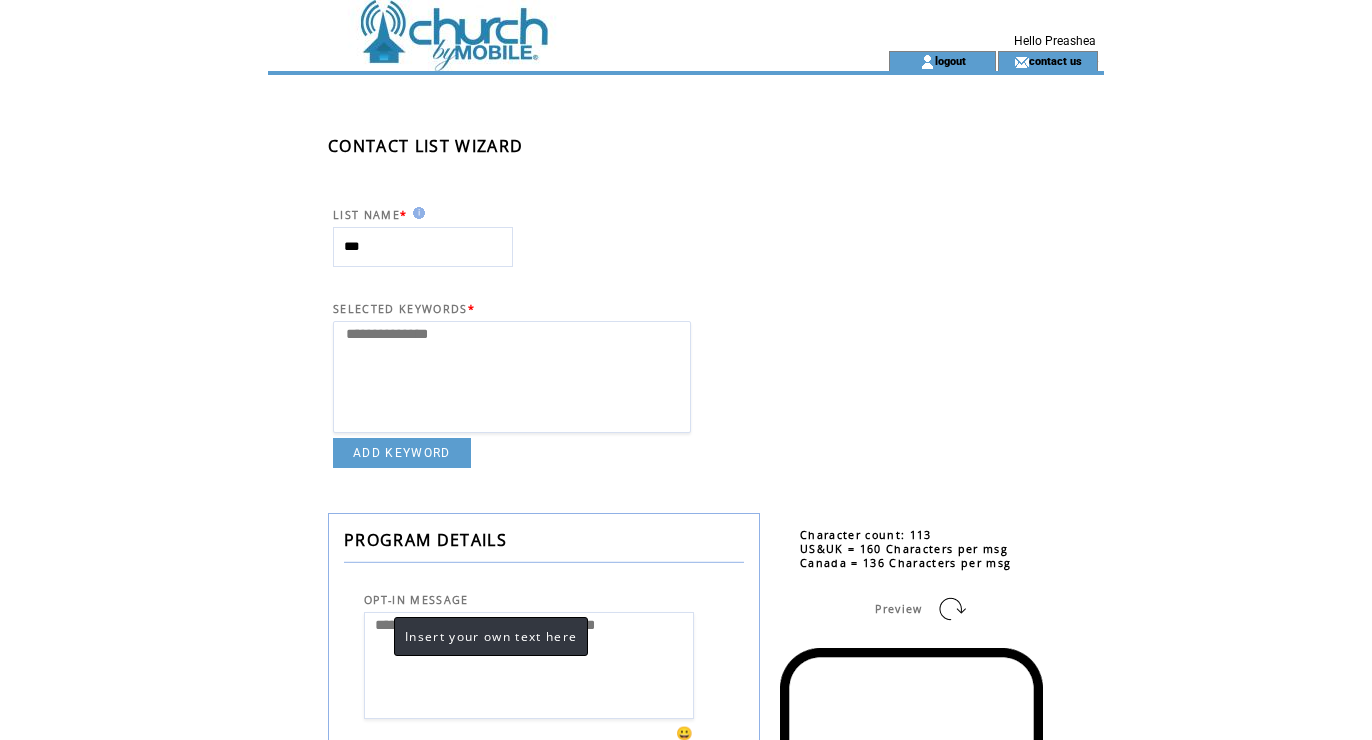click on "**********" at bounding box center (529, 665) 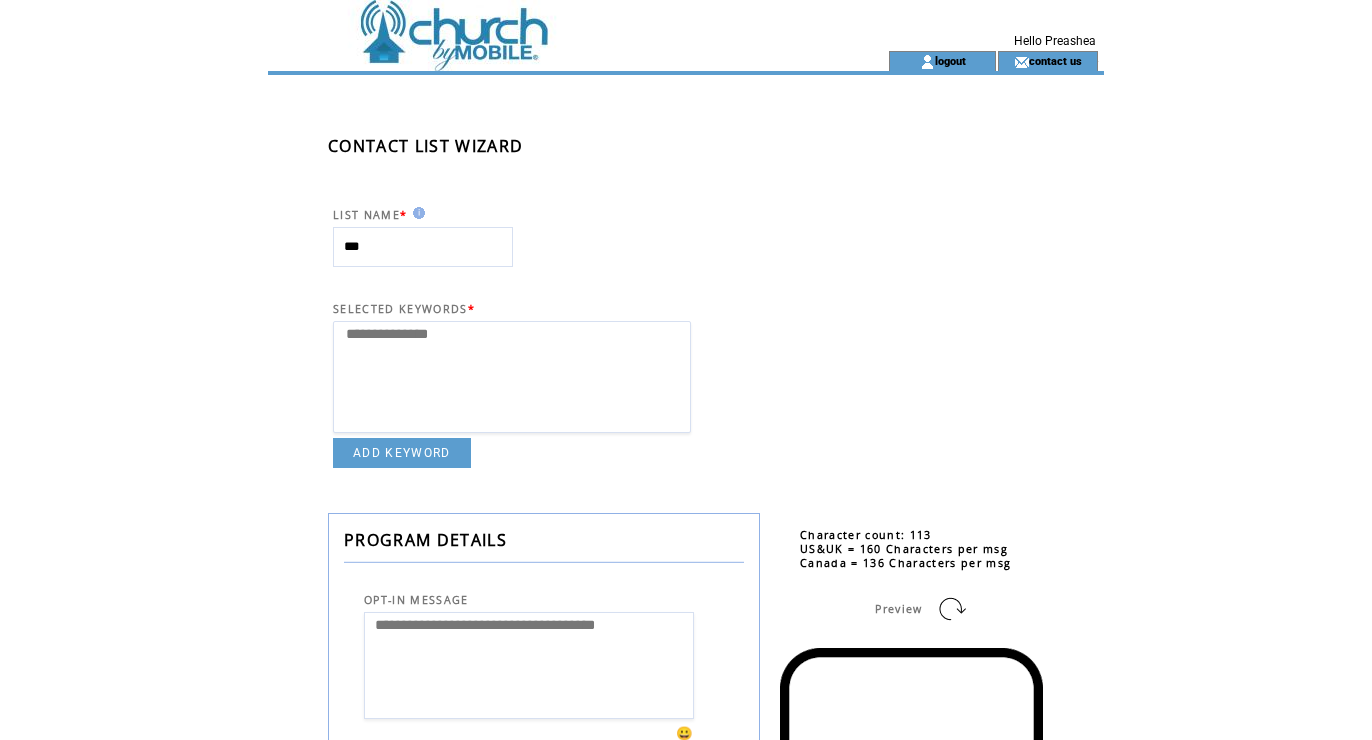 paste on "**********" 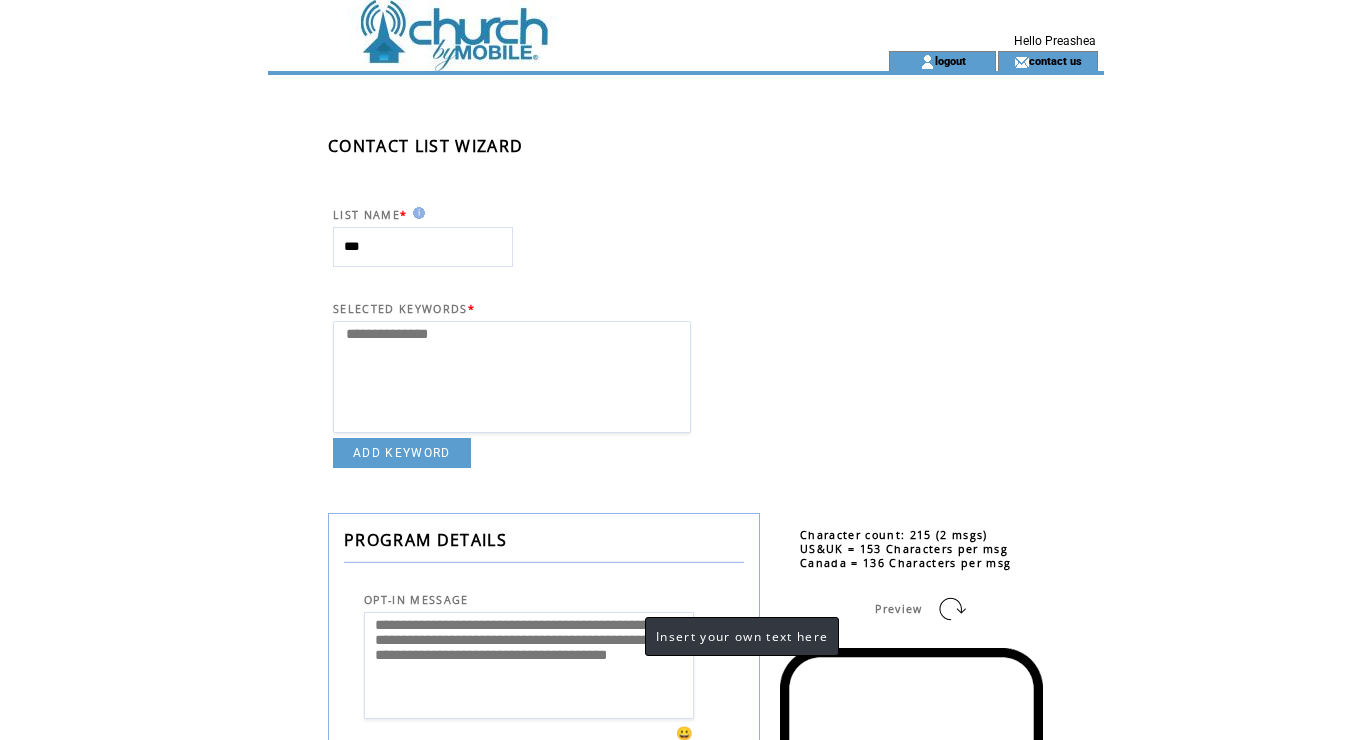 drag, startPoint x: 370, startPoint y: 689, endPoint x: 408, endPoint y: 713, distance: 44.94441 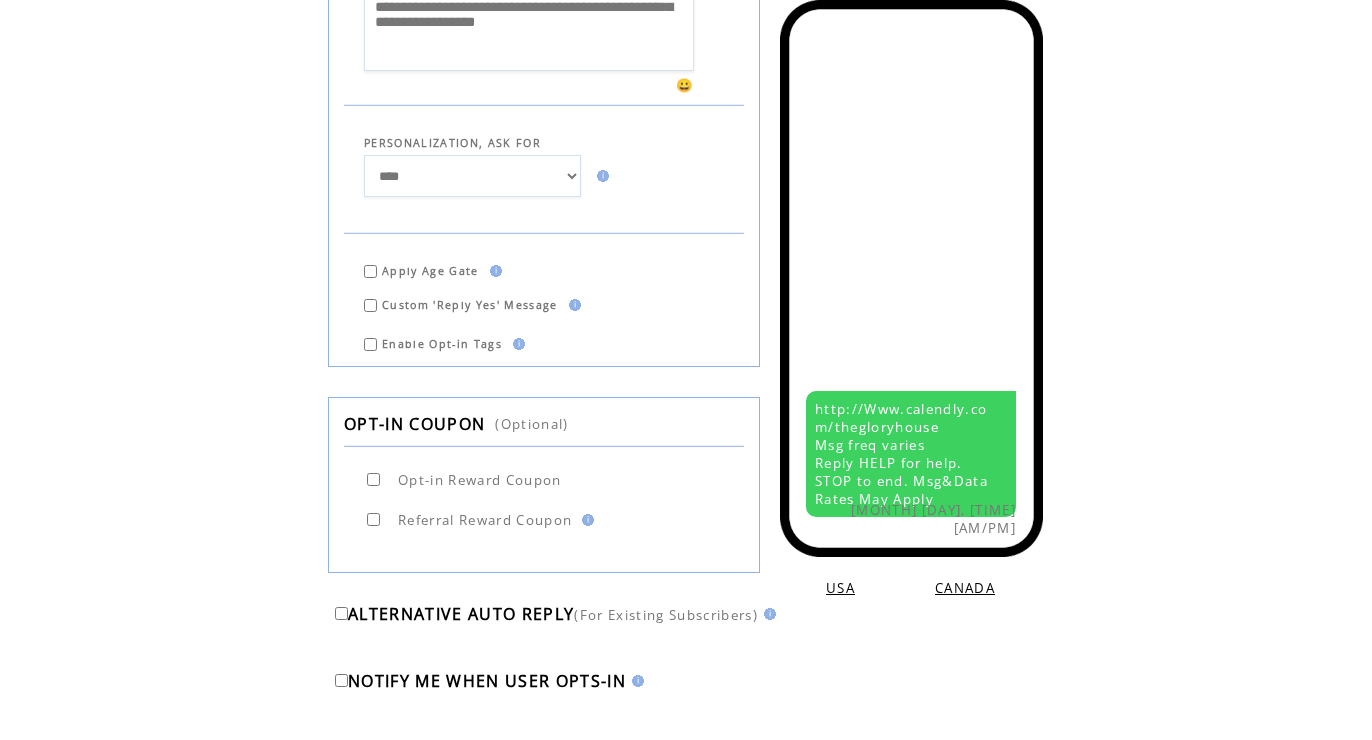scroll, scrollTop: 751, scrollLeft: 0, axis: vertical 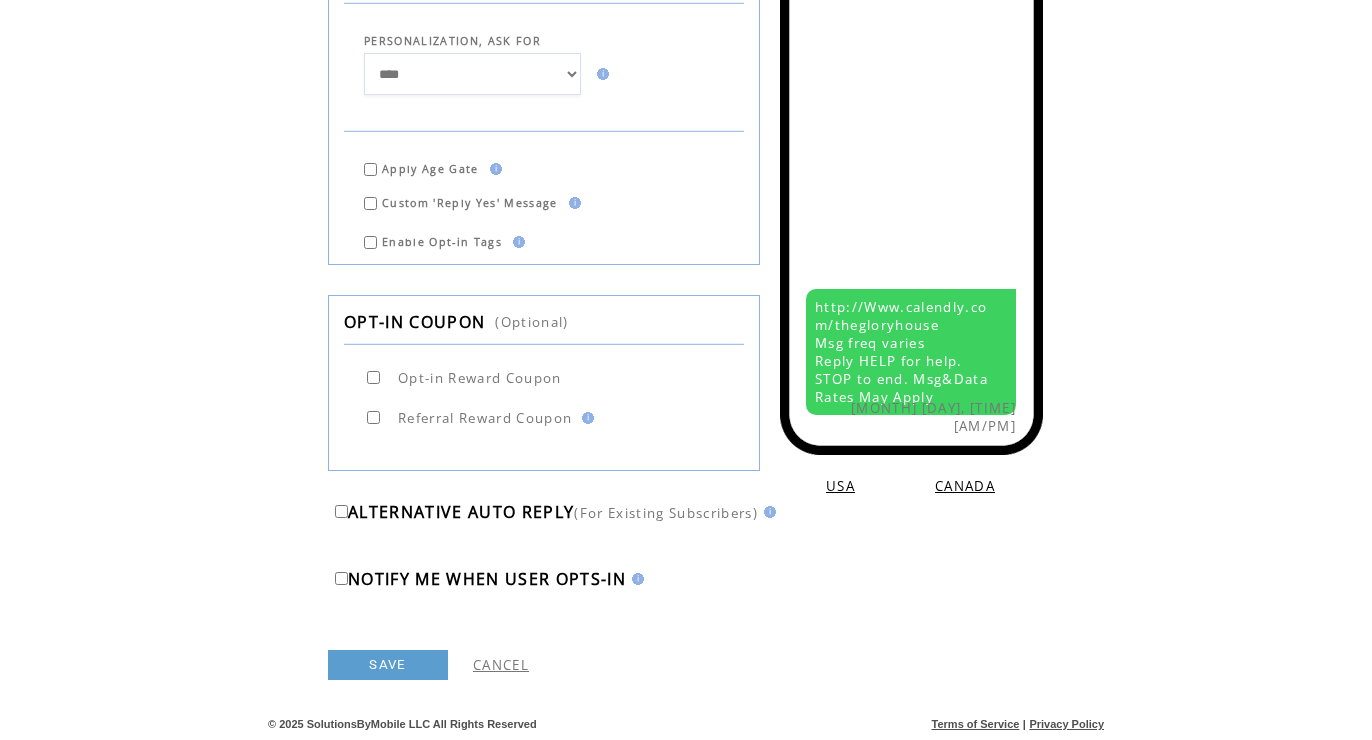 type on "**********" 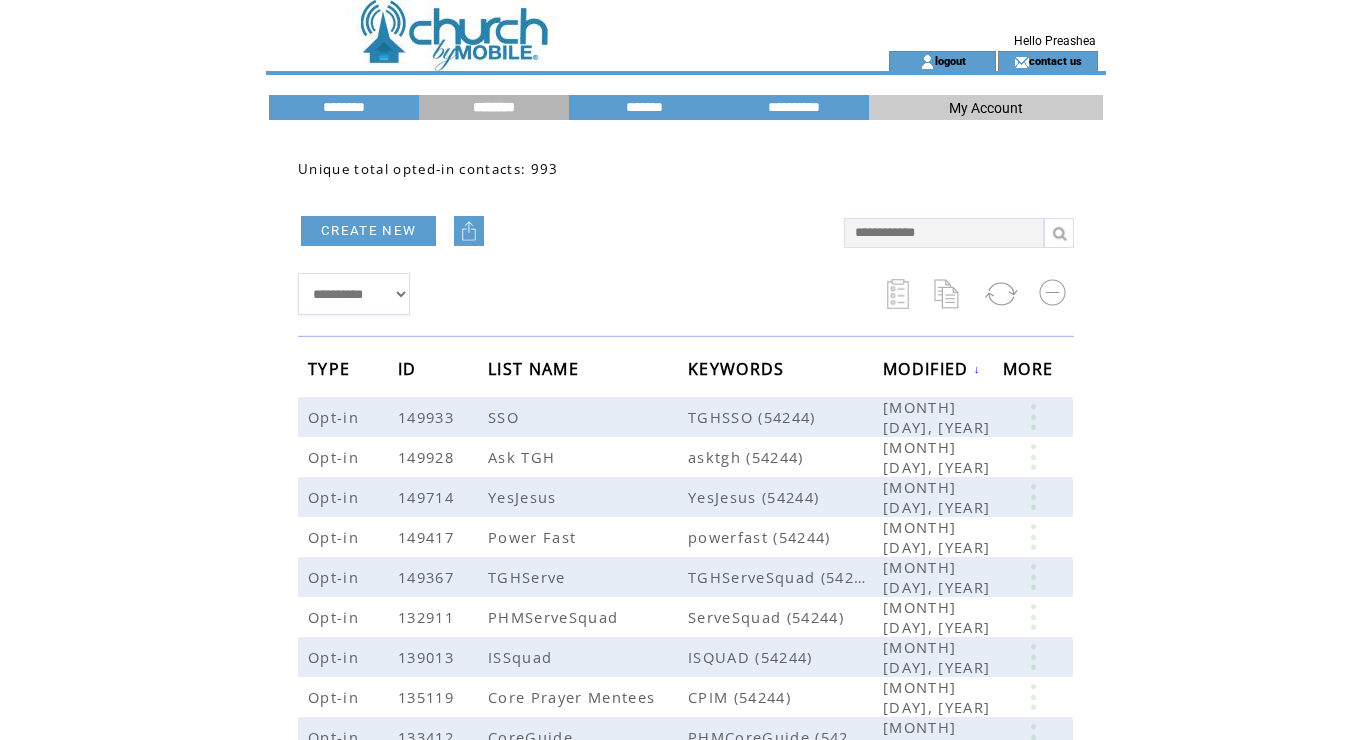 scroll, scrollTop: 0, scrollLeft: 0, axis: both 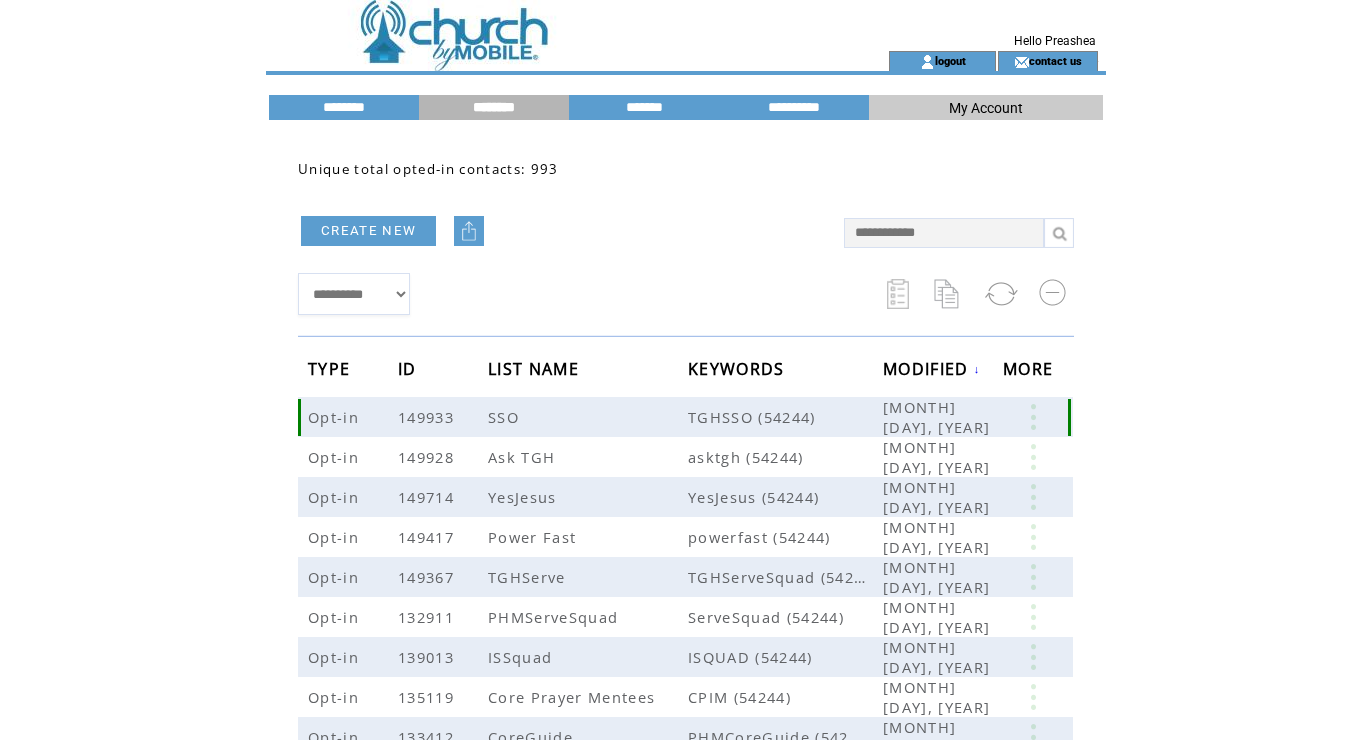 click at bounding box center (1033, 417) 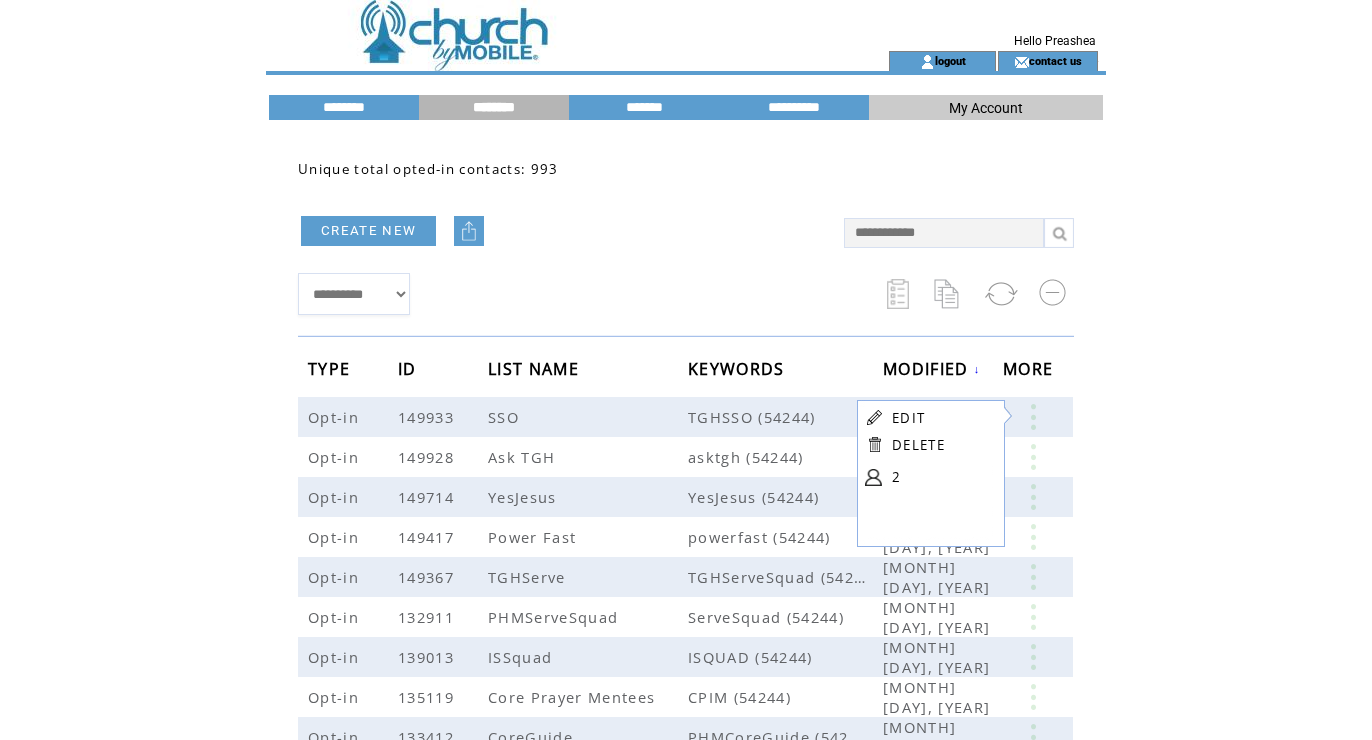 click on "EDIT" at bounding box center [908, 418] 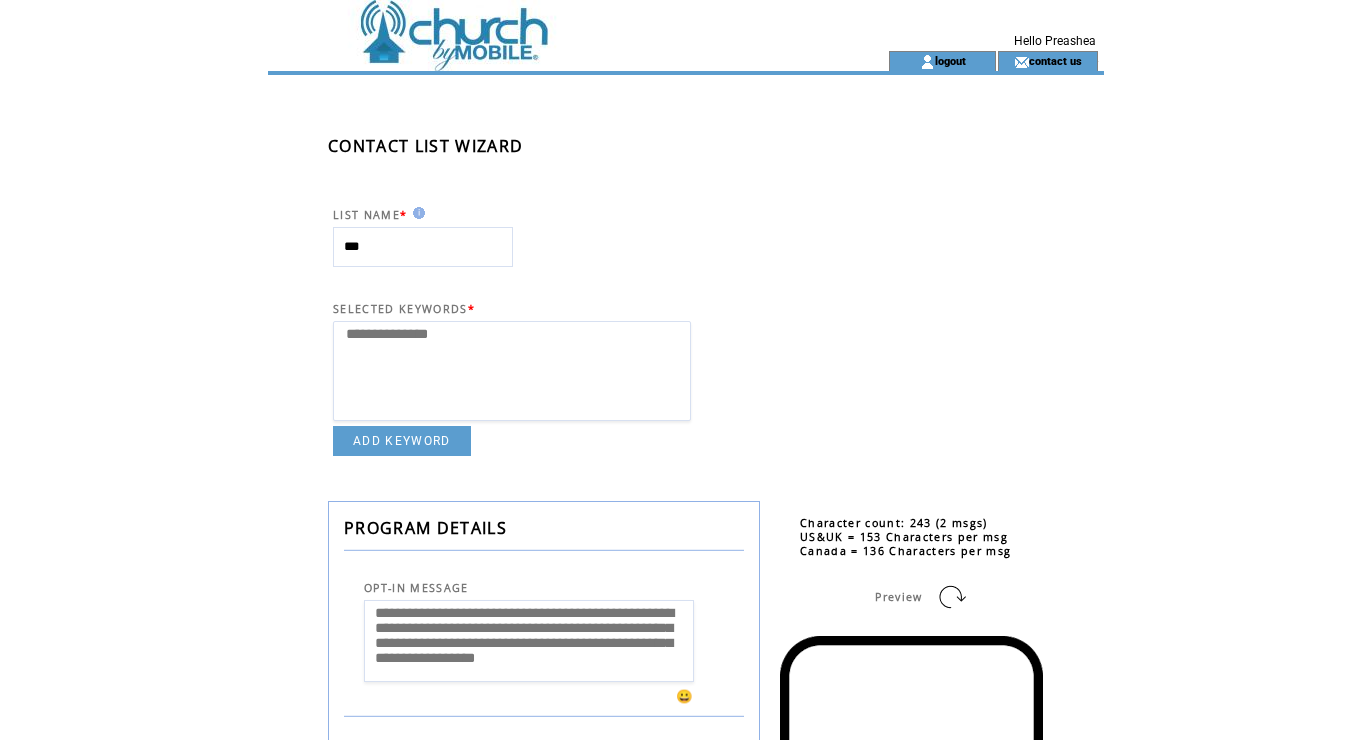 select 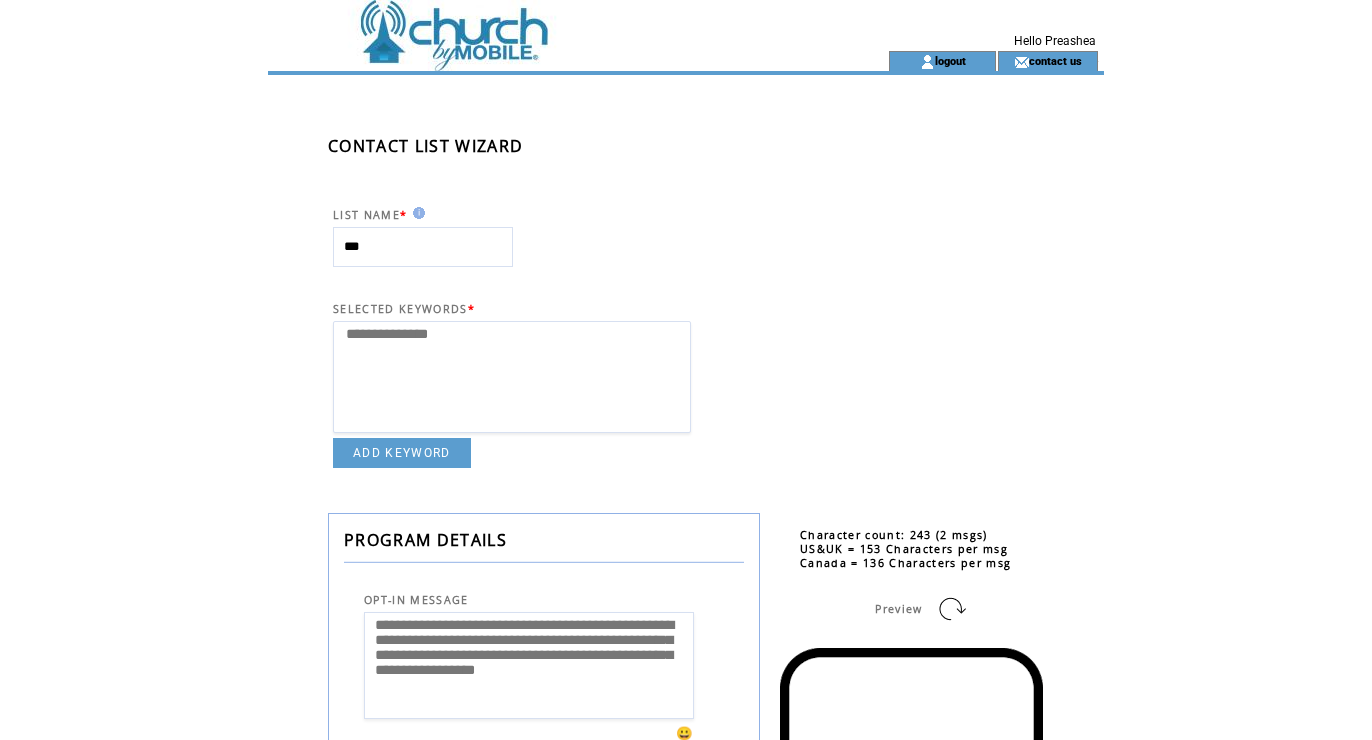 scroll, scrollTop: 0, scrollLeft: 0, axis: both 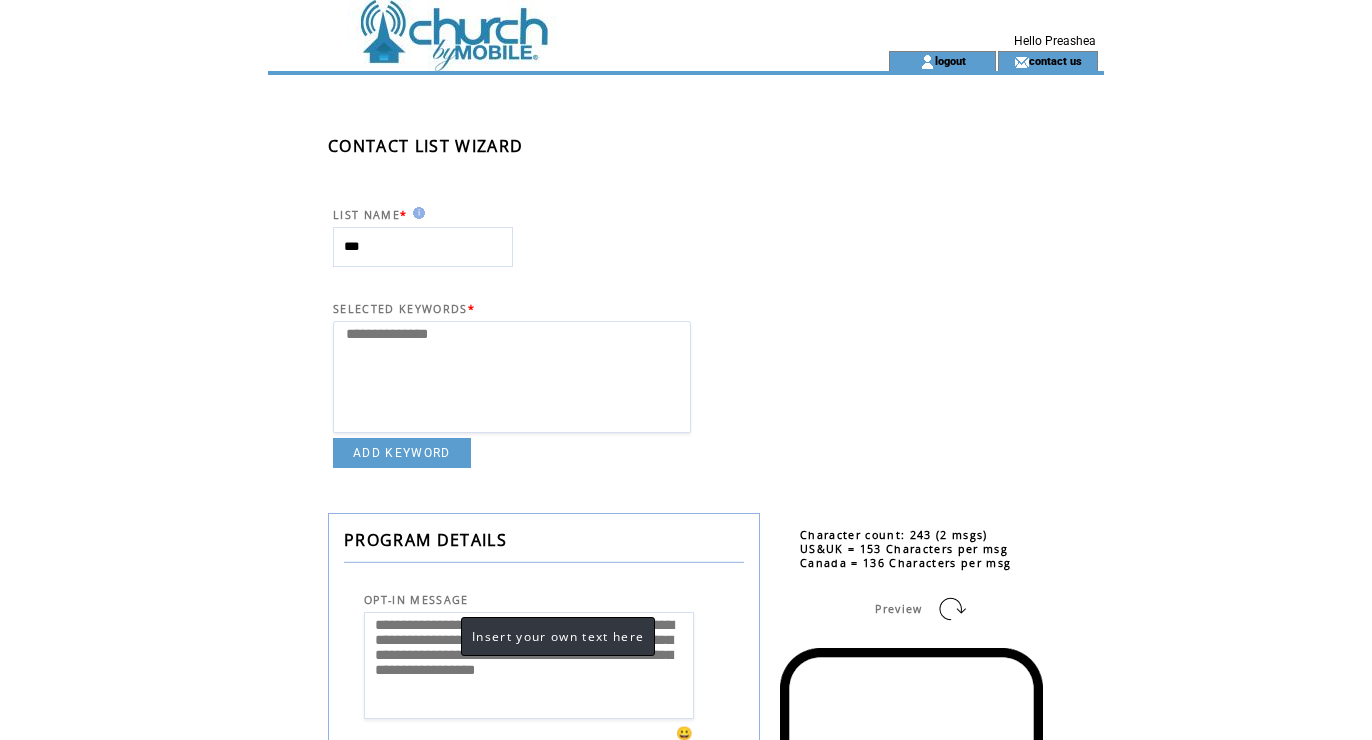 click on "**********" at bounding box center (529, 665) 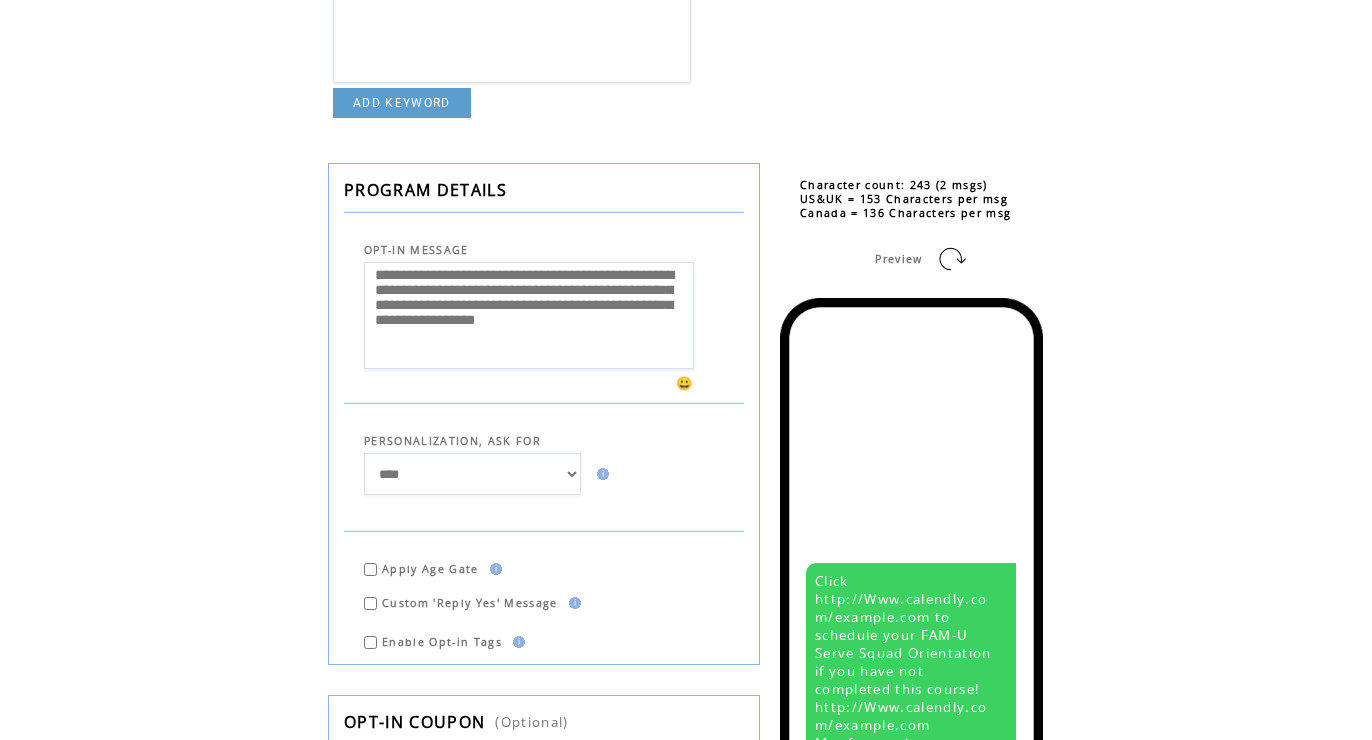 scroll, scrollTop: 751, scrollLeft: 0, axis: vertical 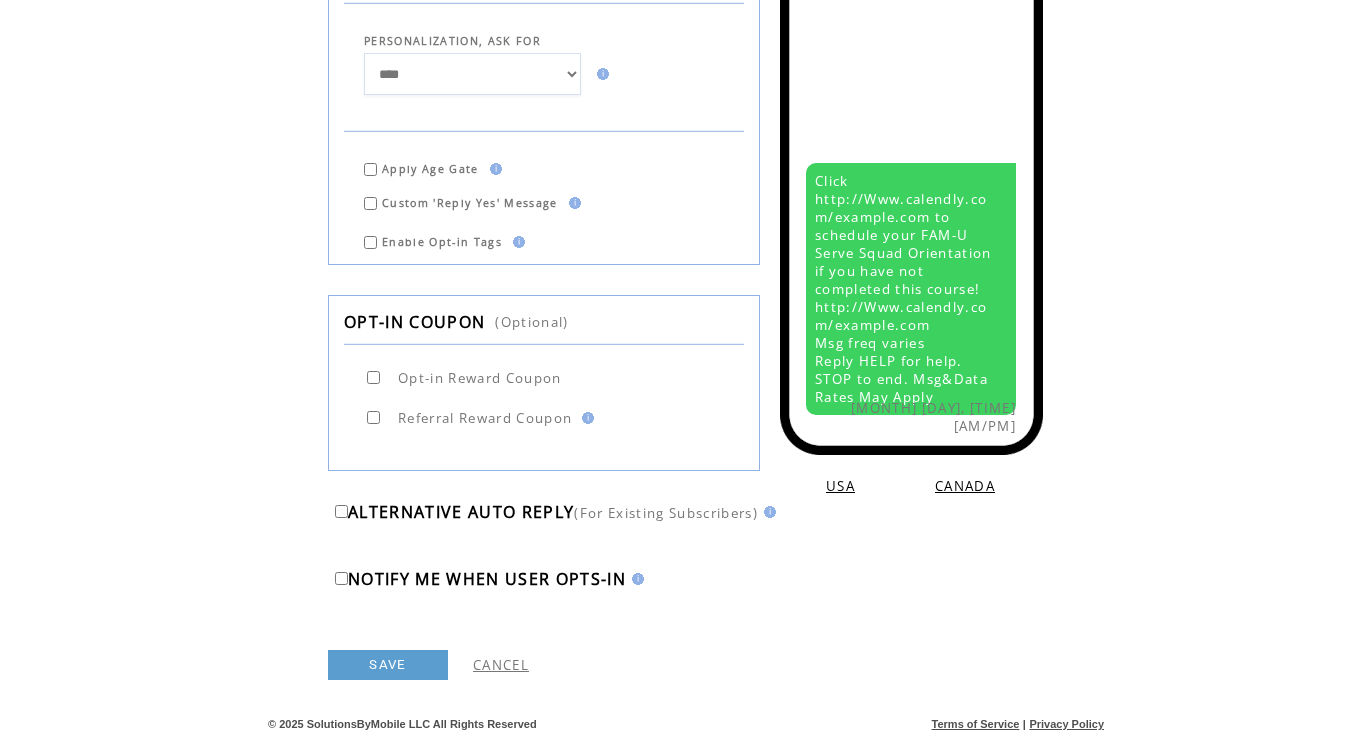 type on "**********" 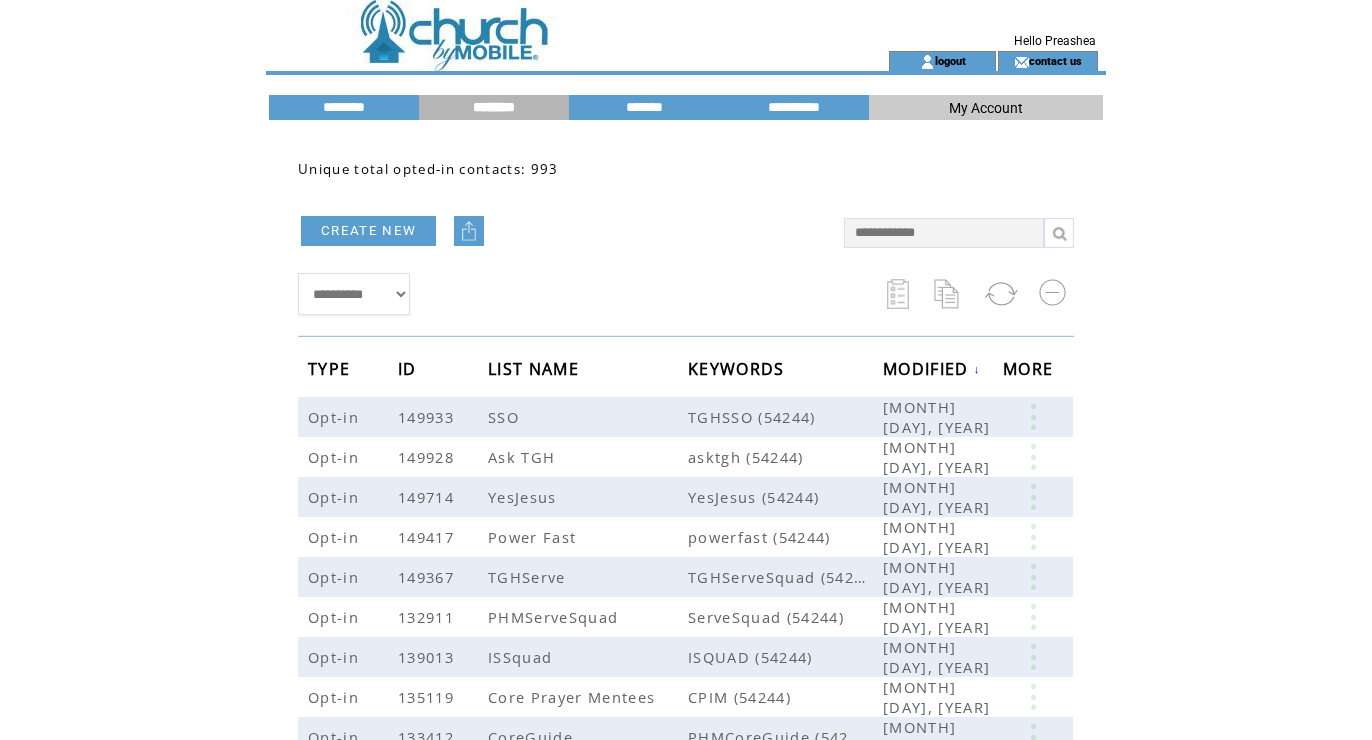 scroll, scrollTop: 0, scrollLeft: 0, axis: both 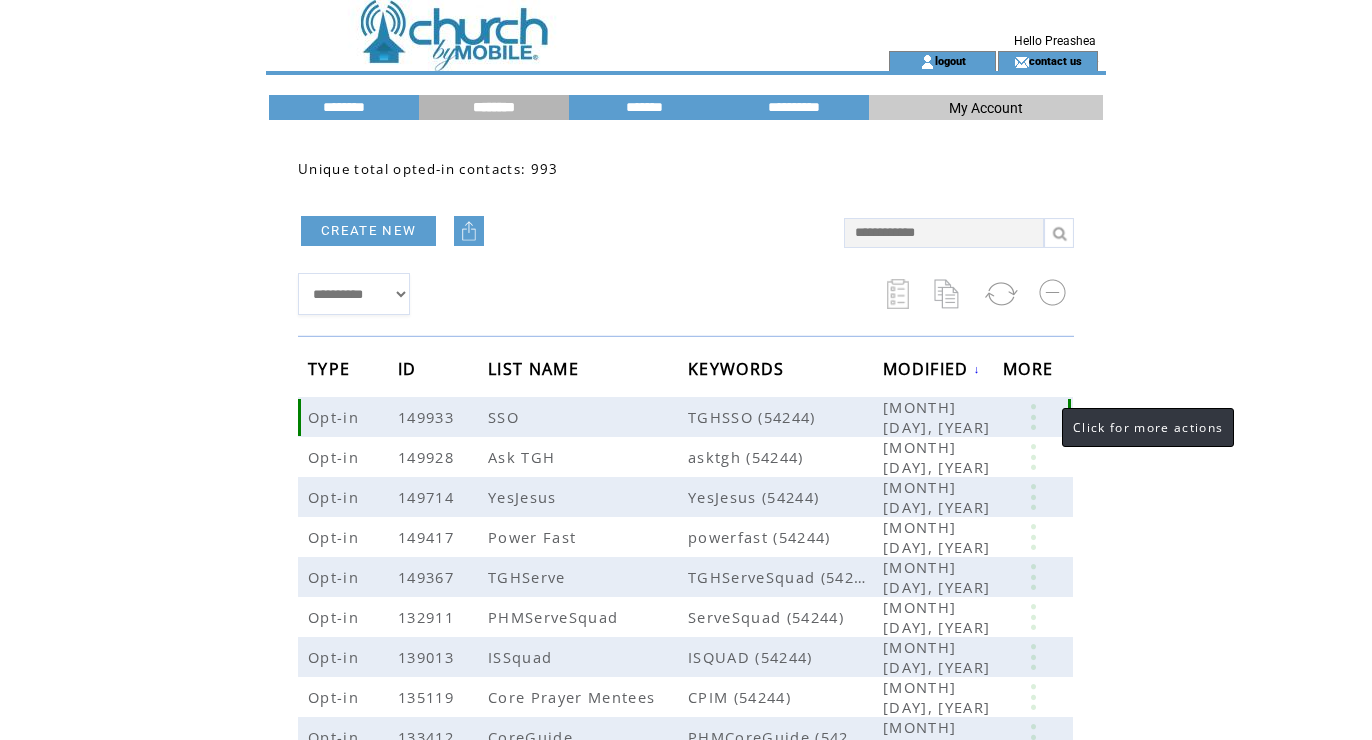click at bounding box center [1033, 417] 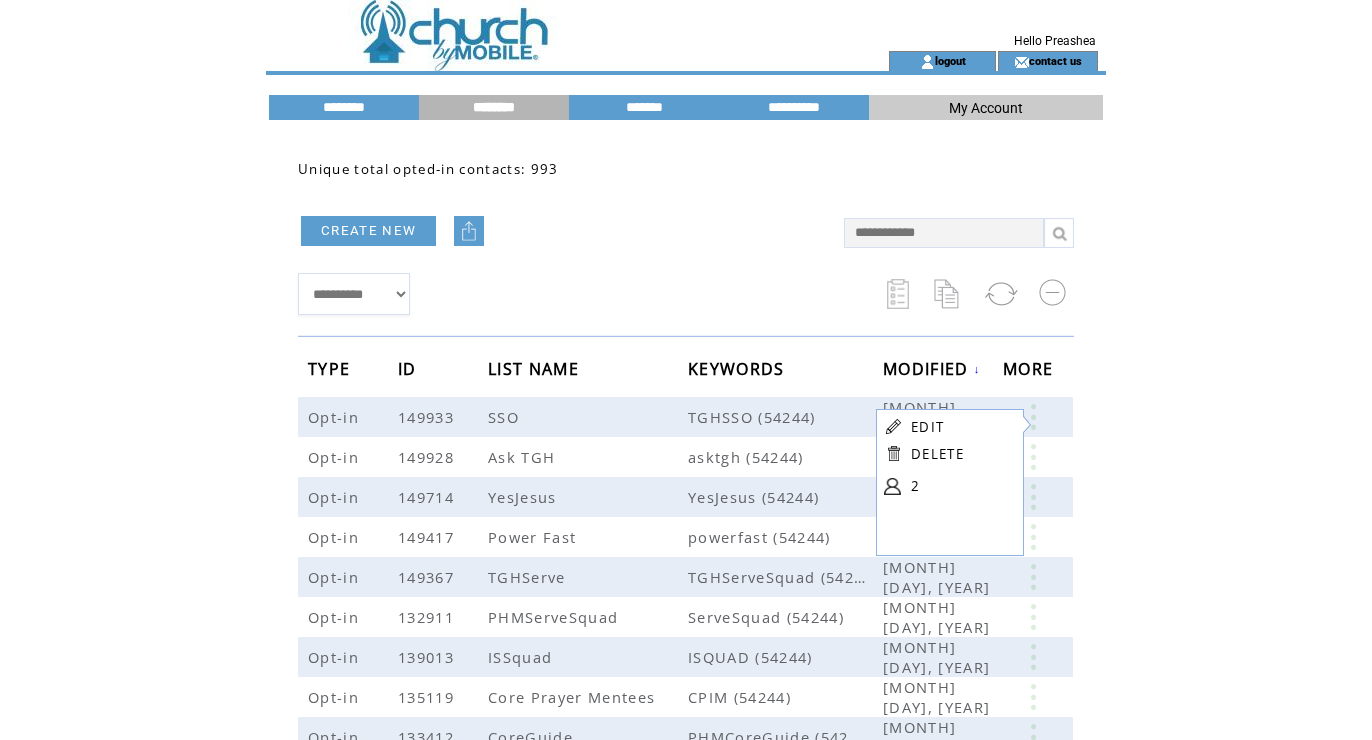 click on "EDIT" at bounding box center (961, 426) 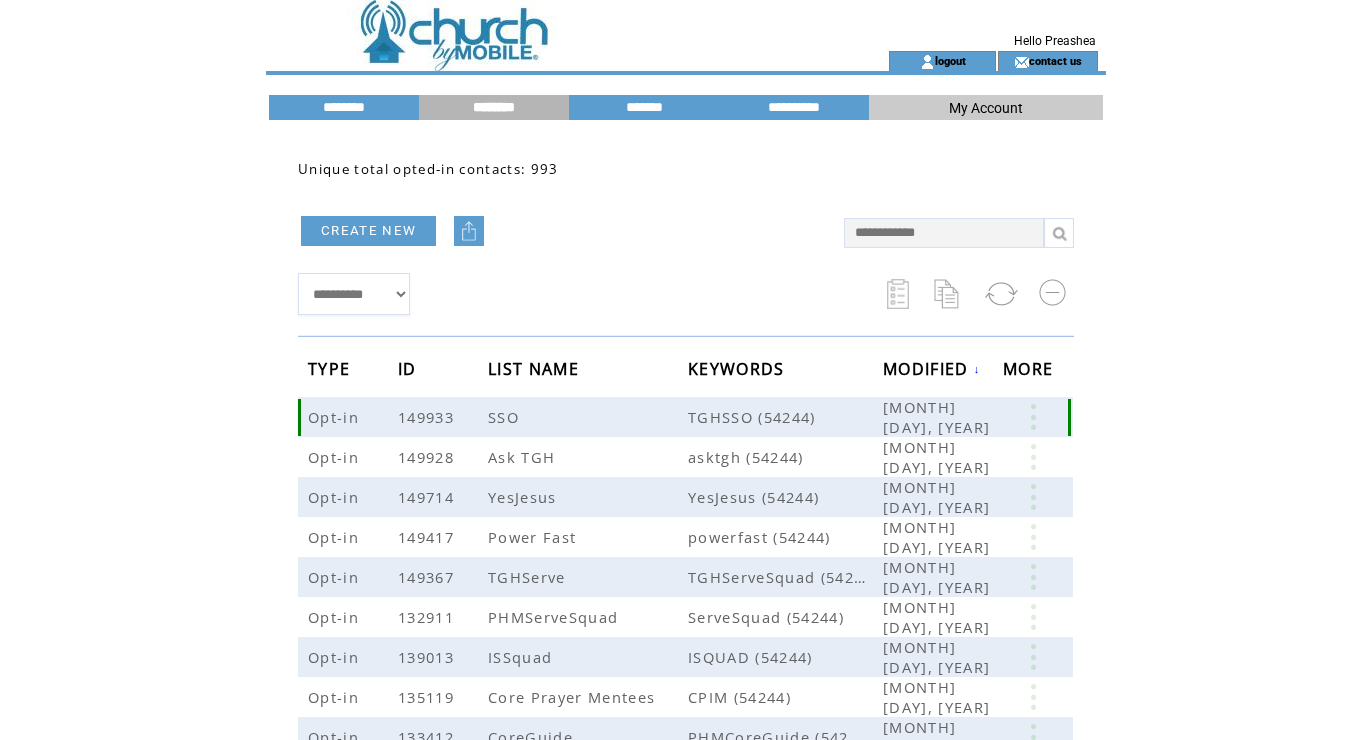 click at bounding box center (1035, 417) 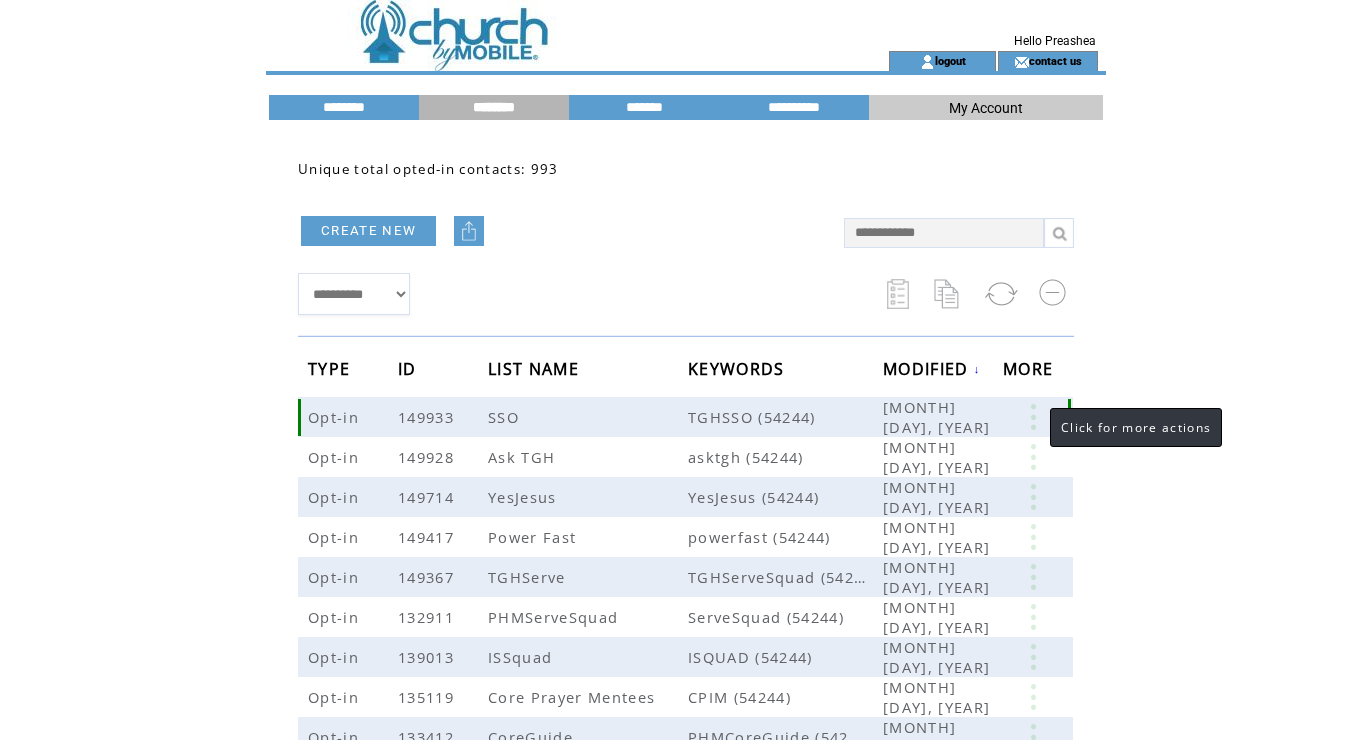 click at bounding box center [1033, 417] 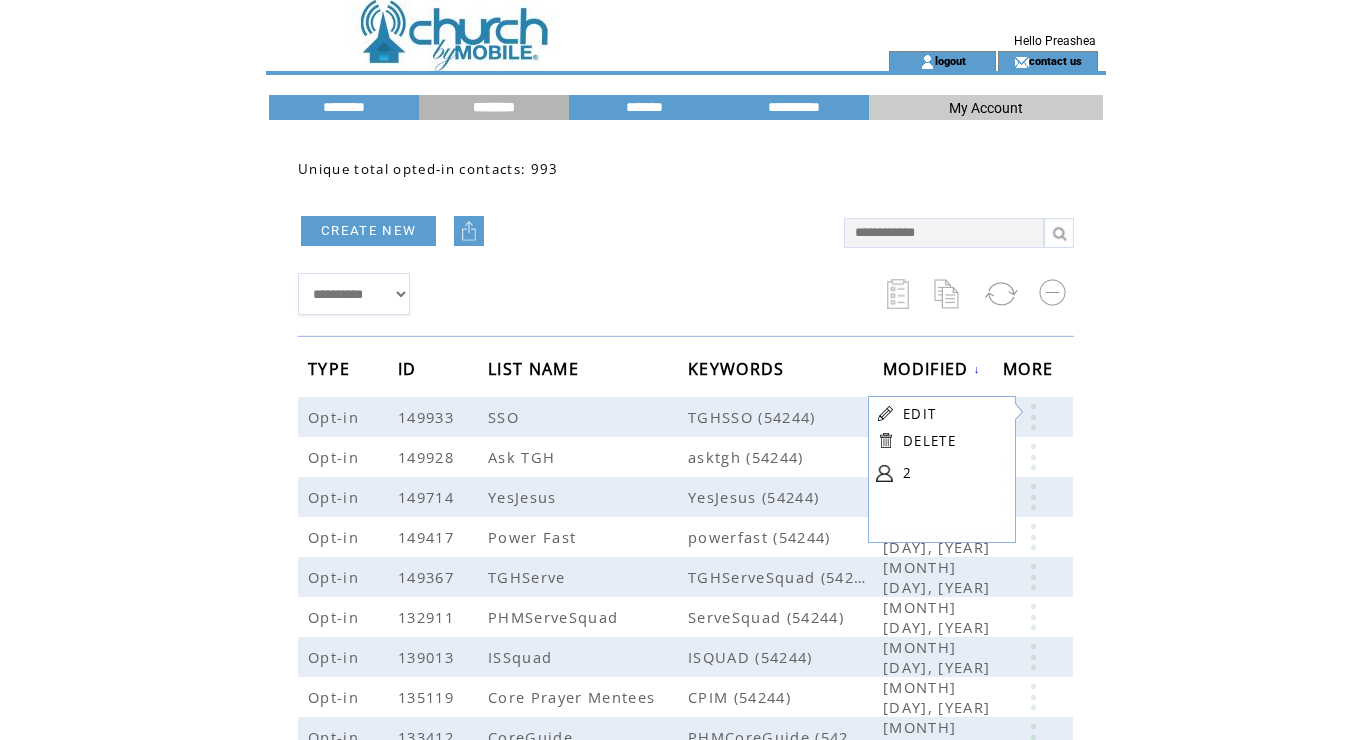 click on "EDIT" at bounding box center (919, 414) 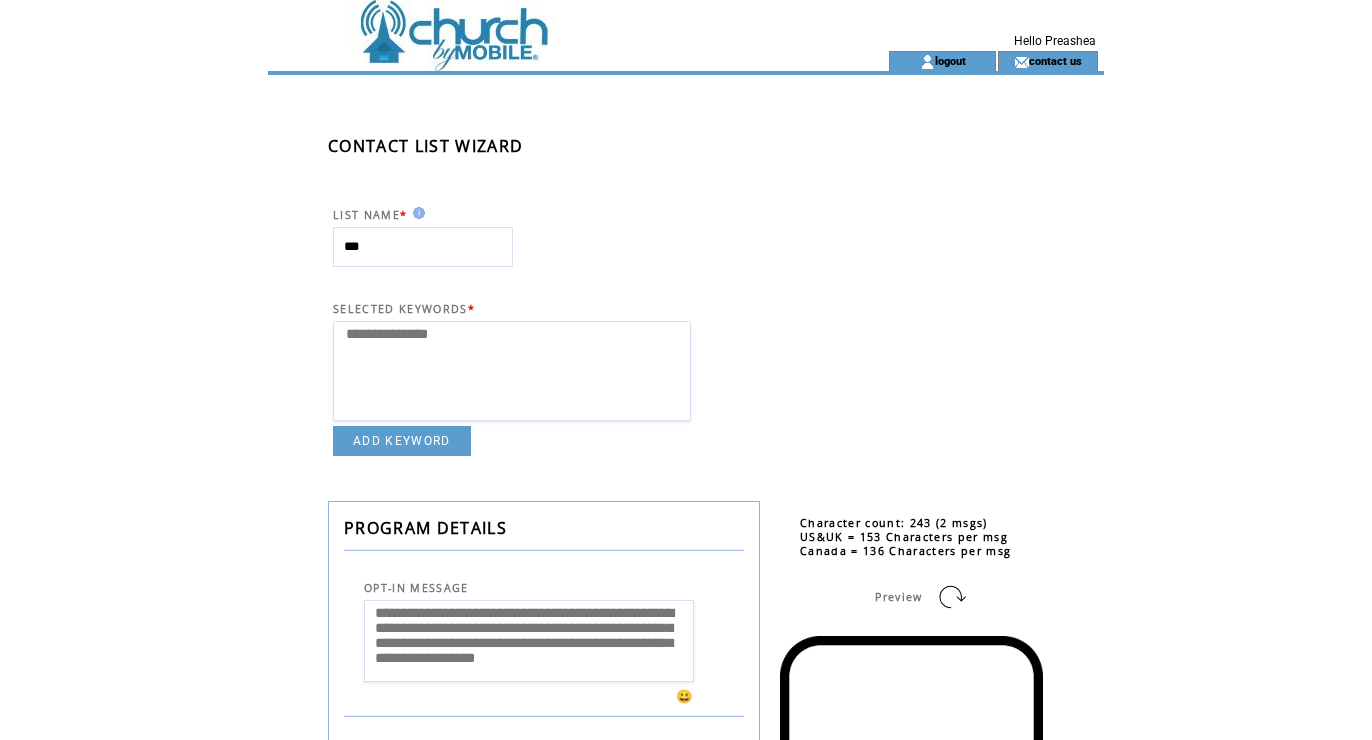 select 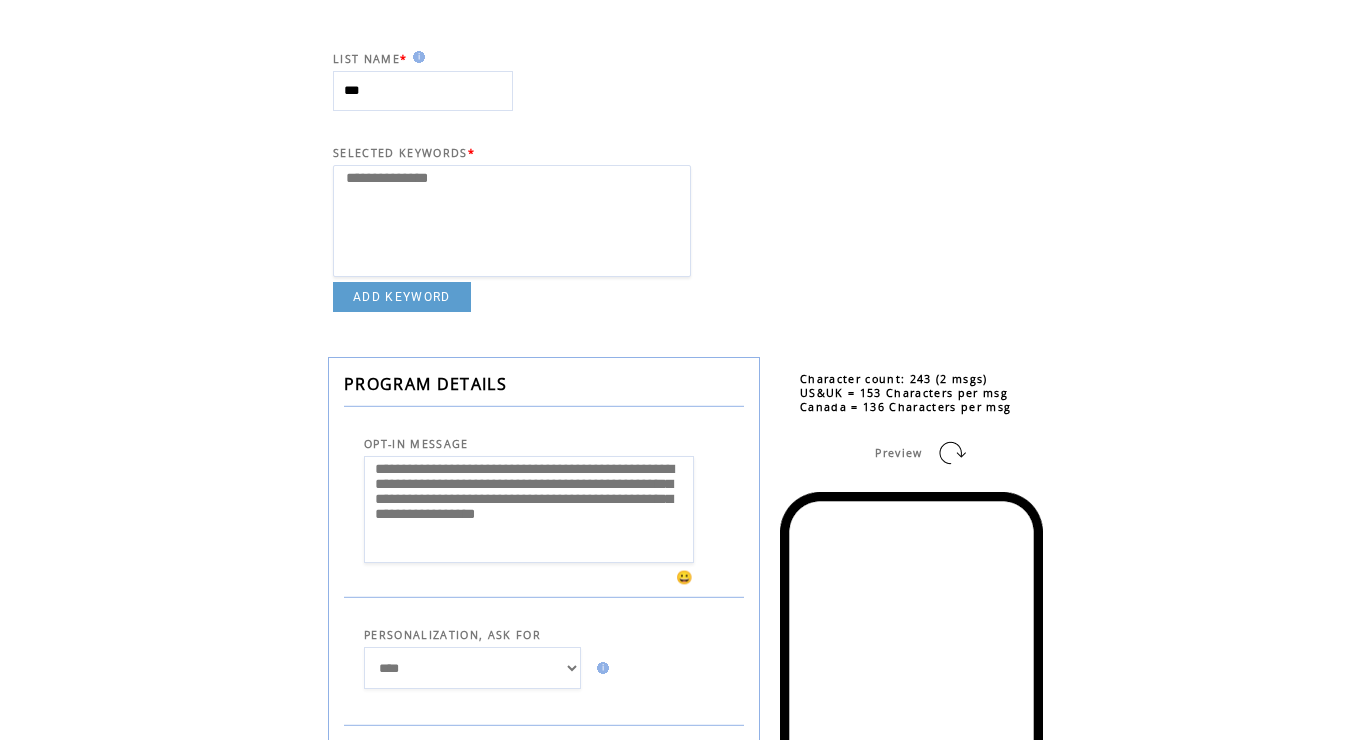 scroll, scrollTop: 183, scrollLeft: 0, axis: vertical 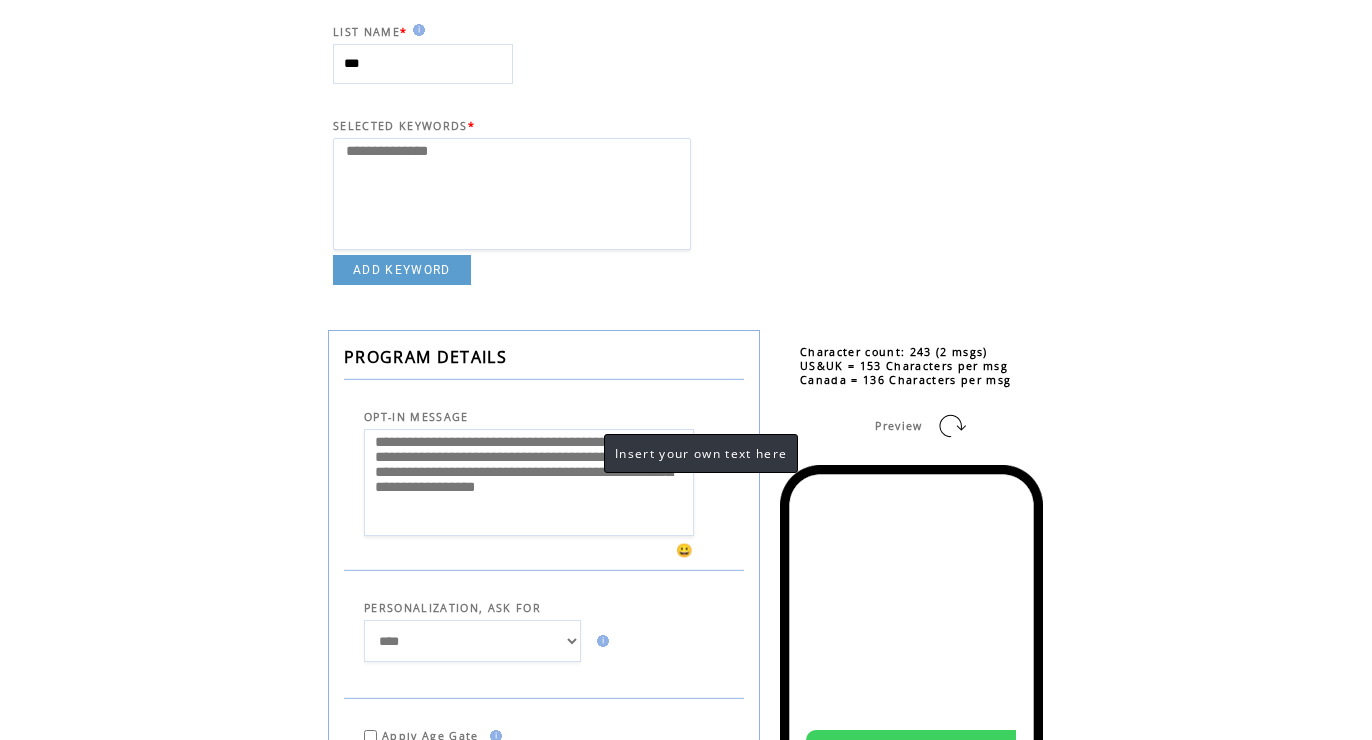 click on "**********" at bounding box center [529, 482] 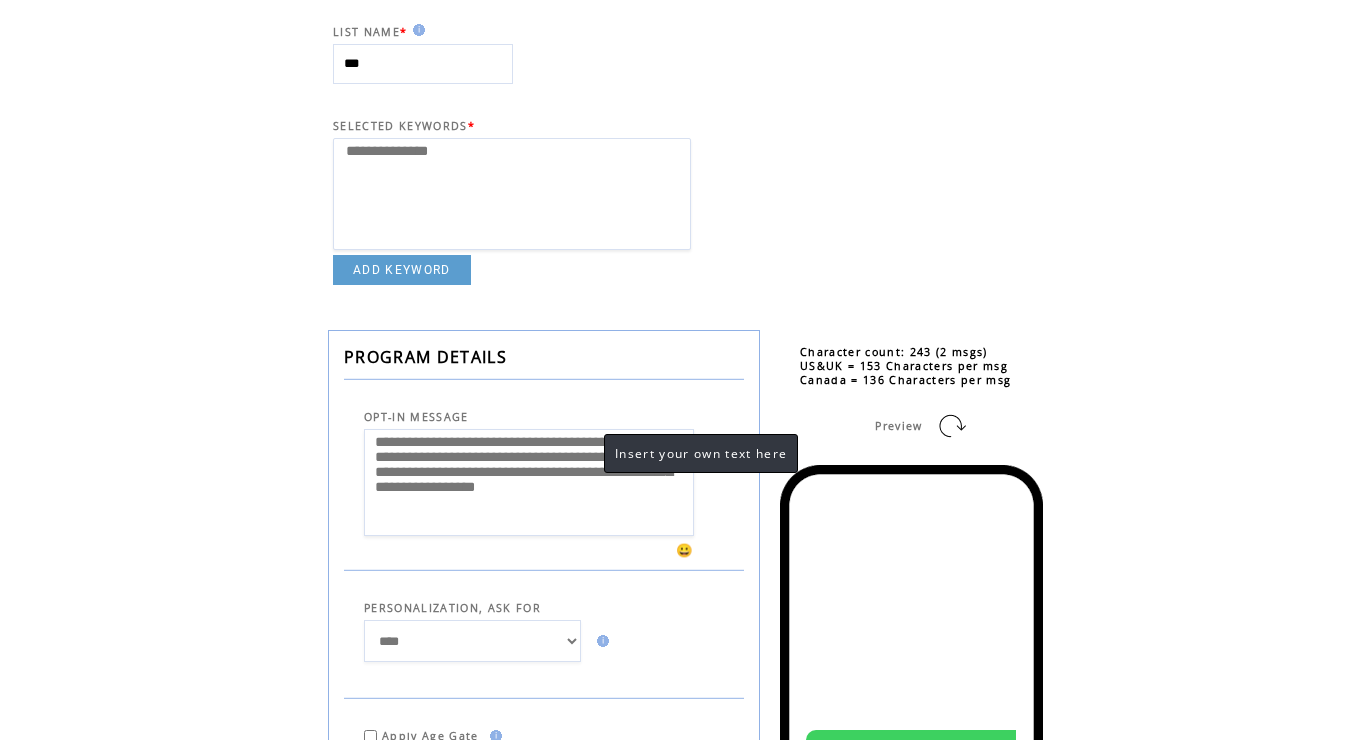 scroll, scrollTop: 36, scrollLeft: 0, axis: vertical 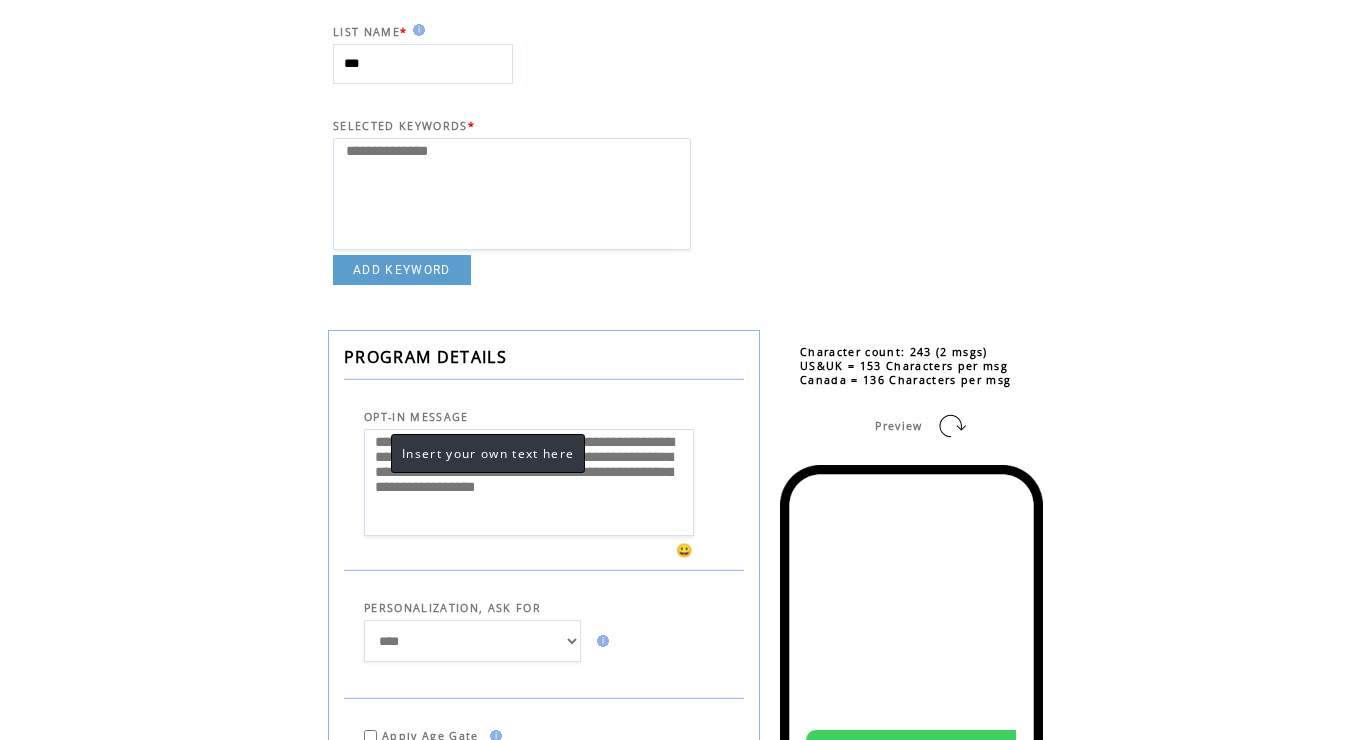 drag, startPoint x: 371, startPoint y: 515, endPoint x: 408, endPoint y: 534, distance: 41.59327 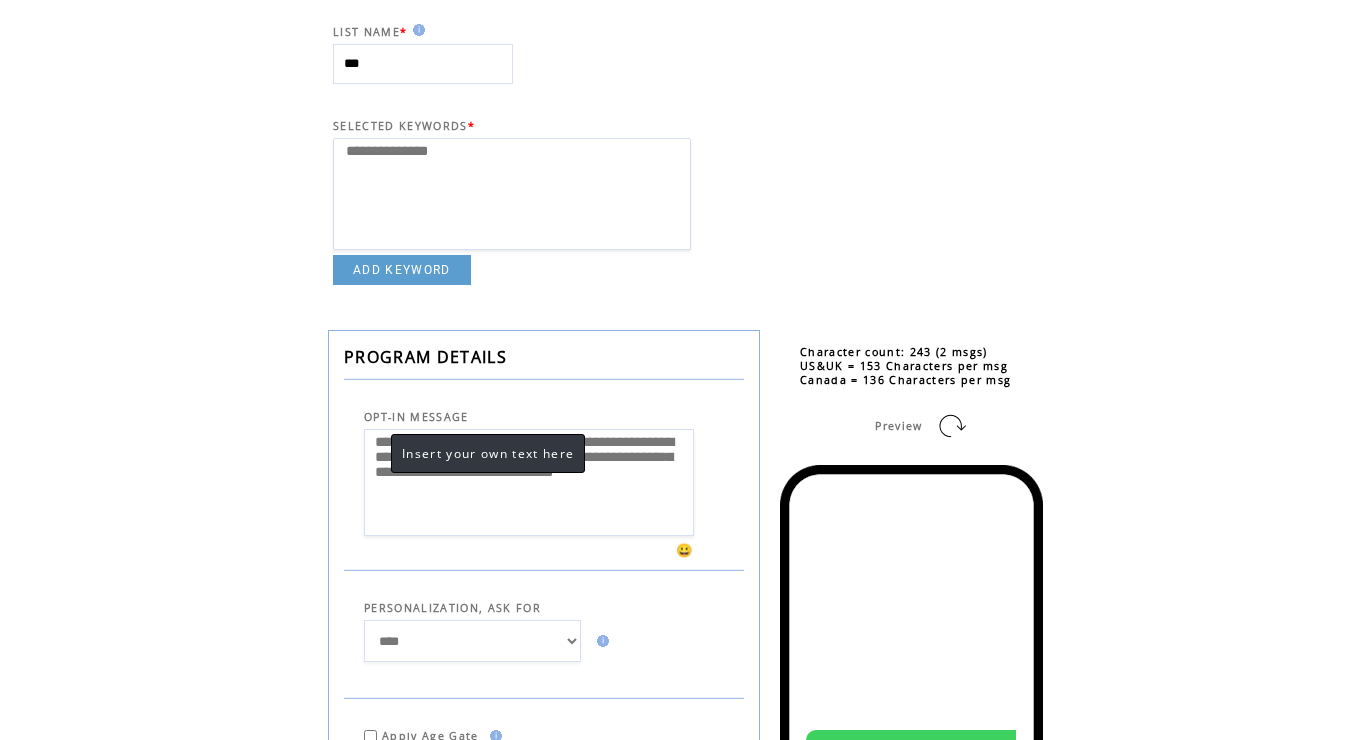 scroll, scrollTop: 0, scrollLeft: 0, axis: both 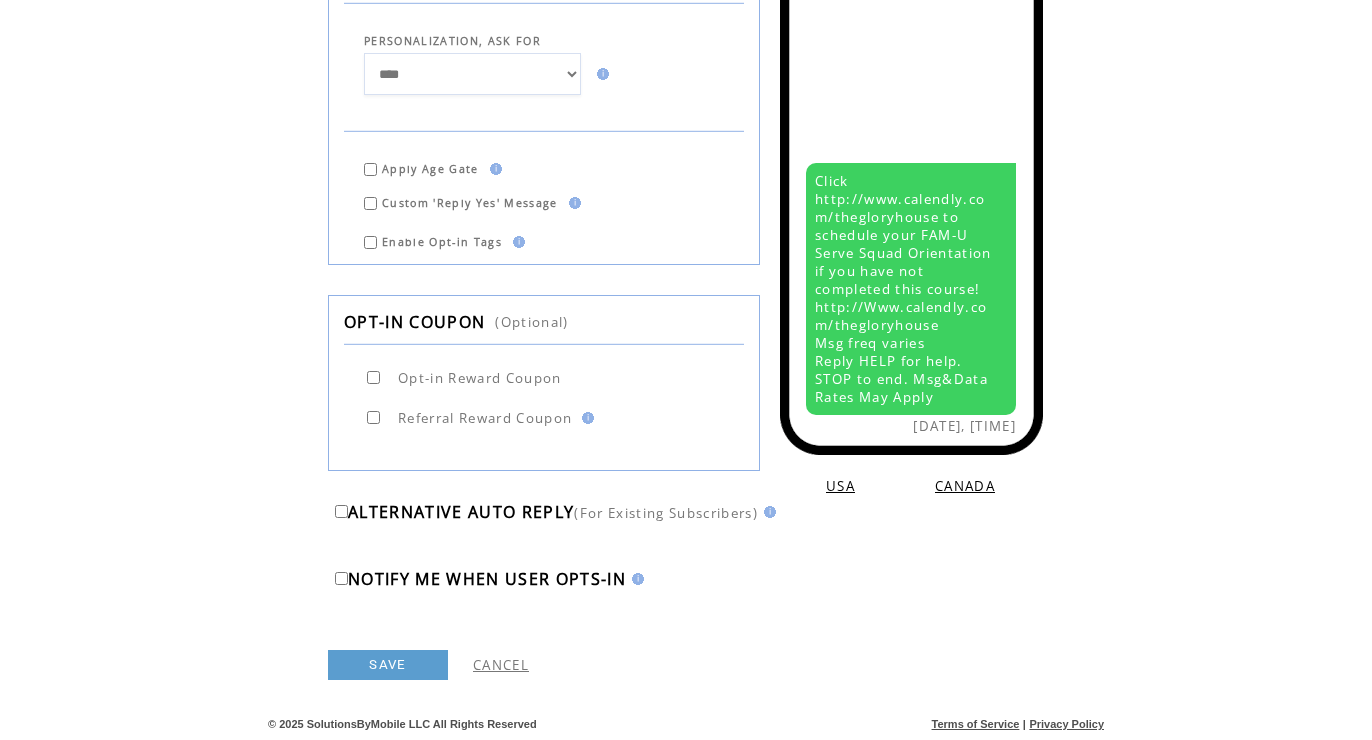 type on "**********" 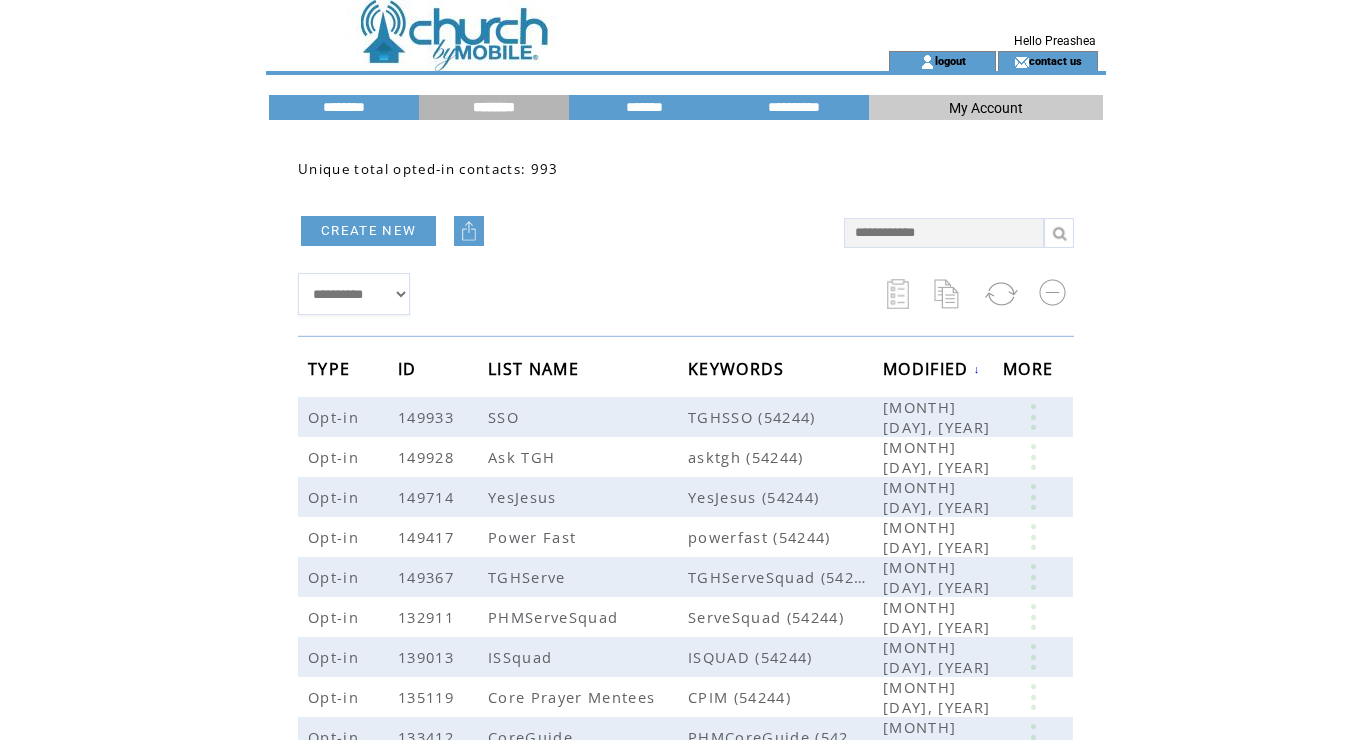 scroll, scrollTop: 0, scrollLeft: 0, axis: both 